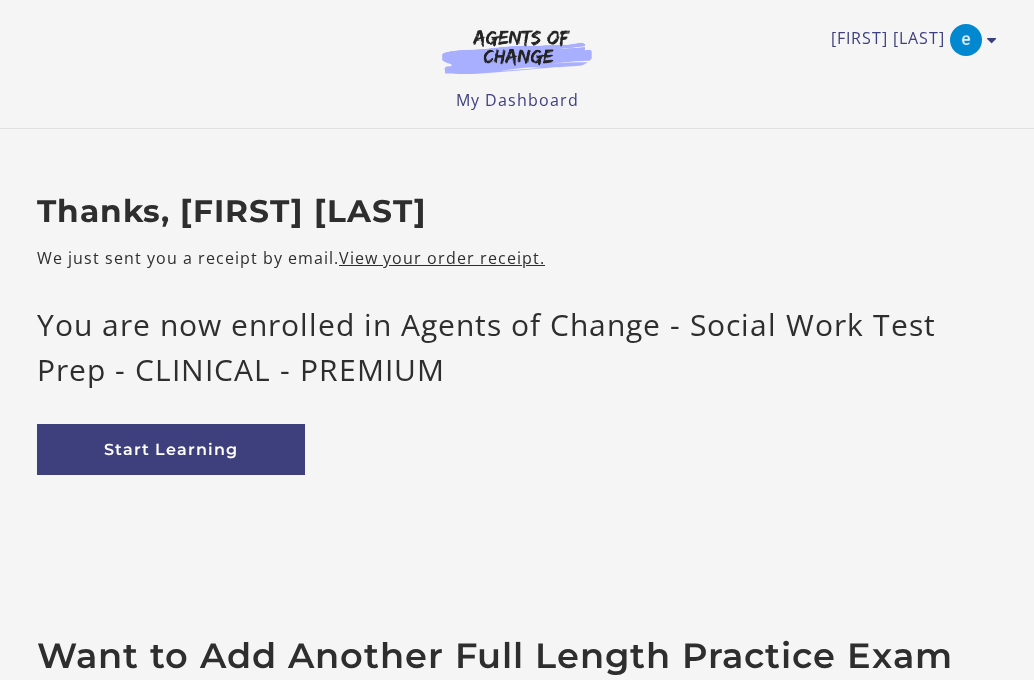 scroll, scrollTop: 0, scrollLeft: 0, axis: both 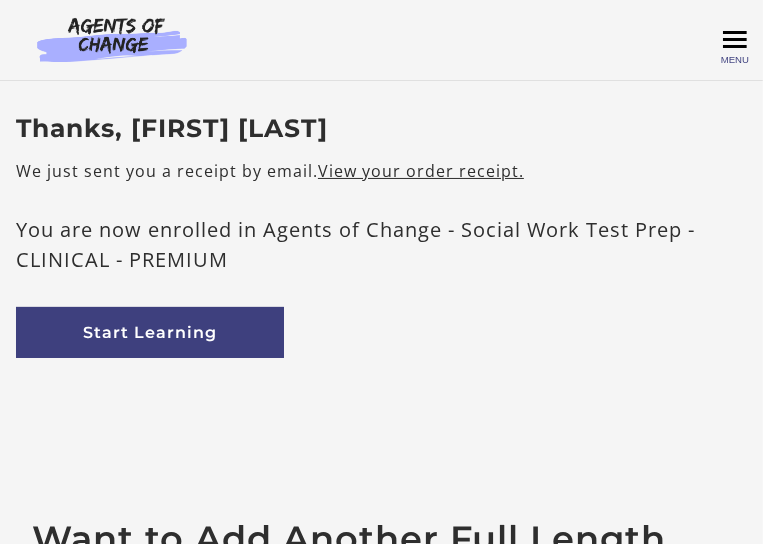 click on "Toggle menu" at bounding box center [735, 40] 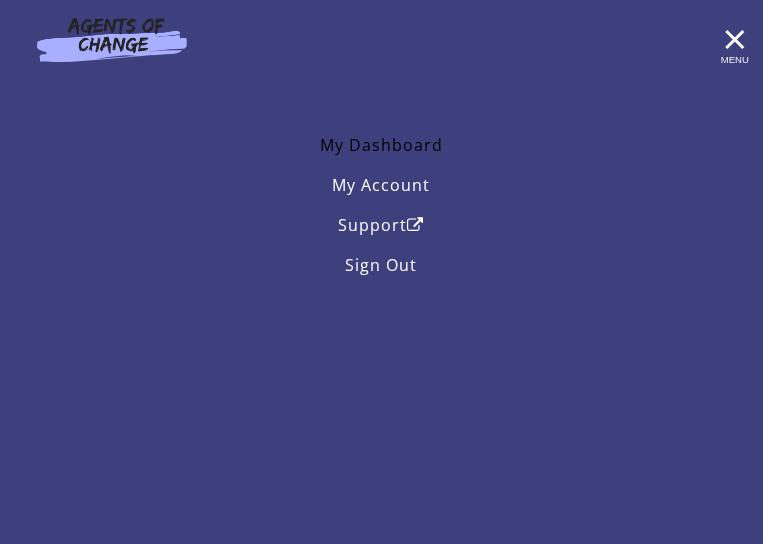 click on "My Dashboard" at bounding box center [381, 145] 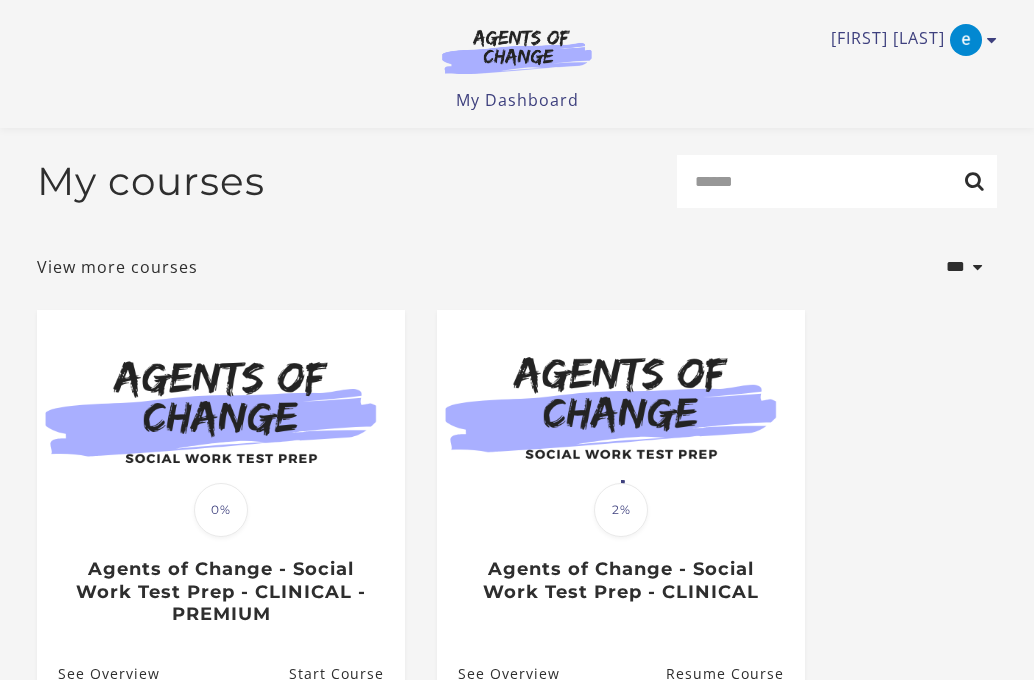 scroll, scrollTop: 142, scrollLeft: 0, axis: vertical 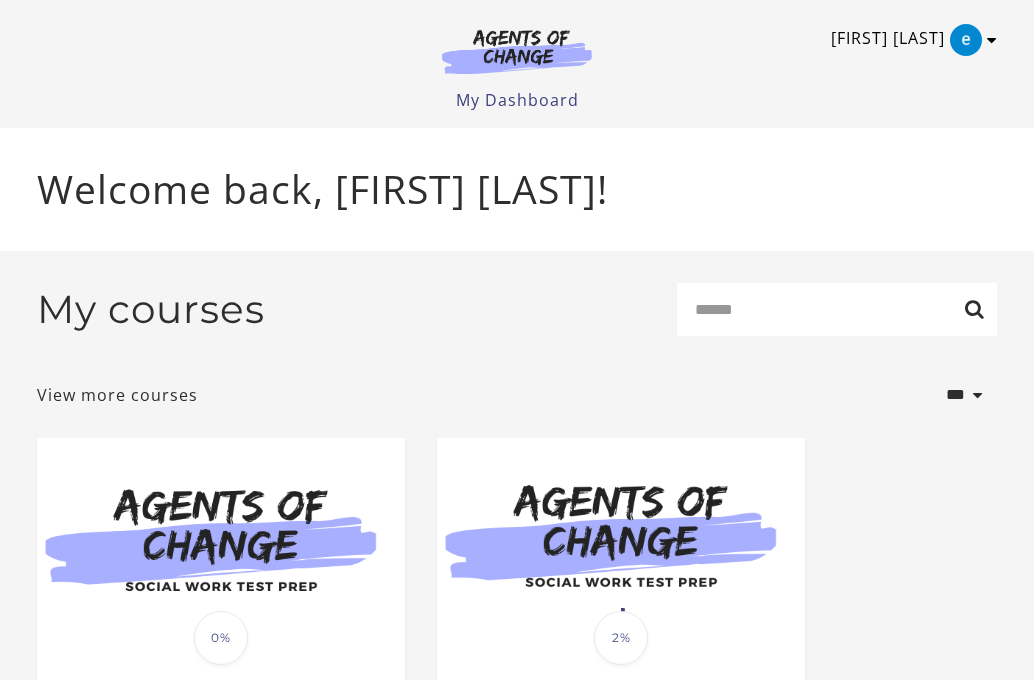 click at bounding box center [992, 40] 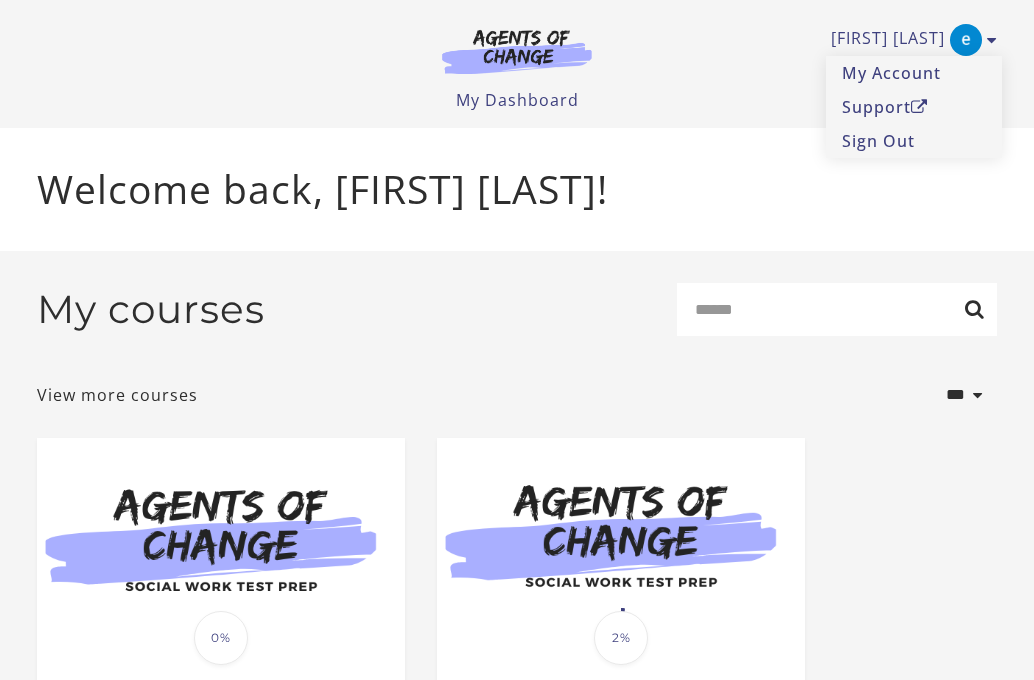 click on "**********" at bounding box center [517, 395] 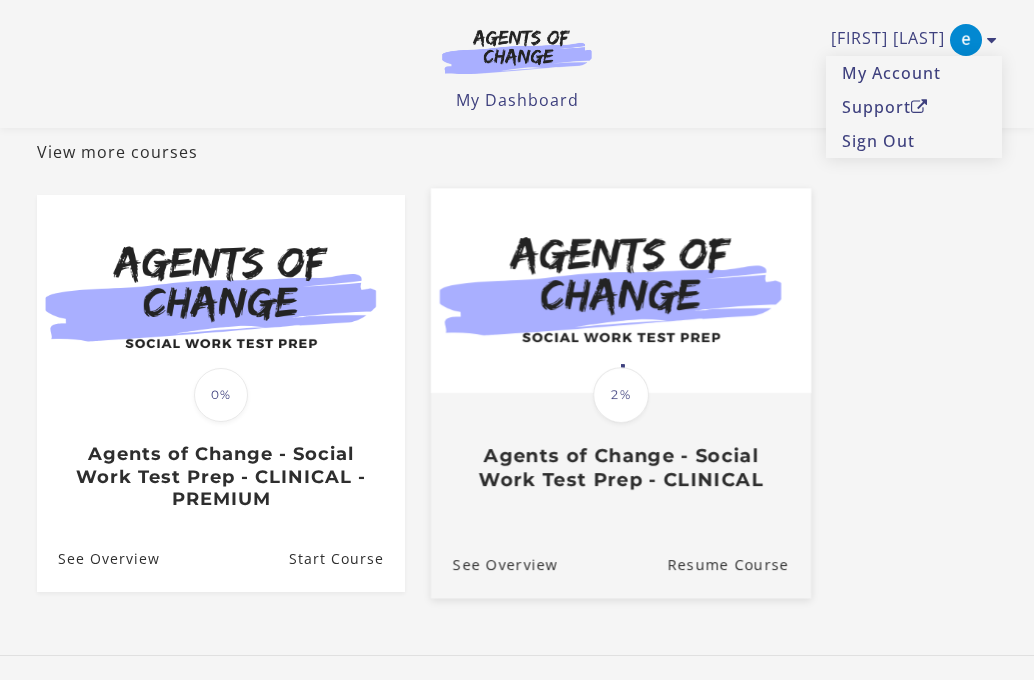 scroll, scrollTop: 97, scrollLeft: 0, axis: vertical 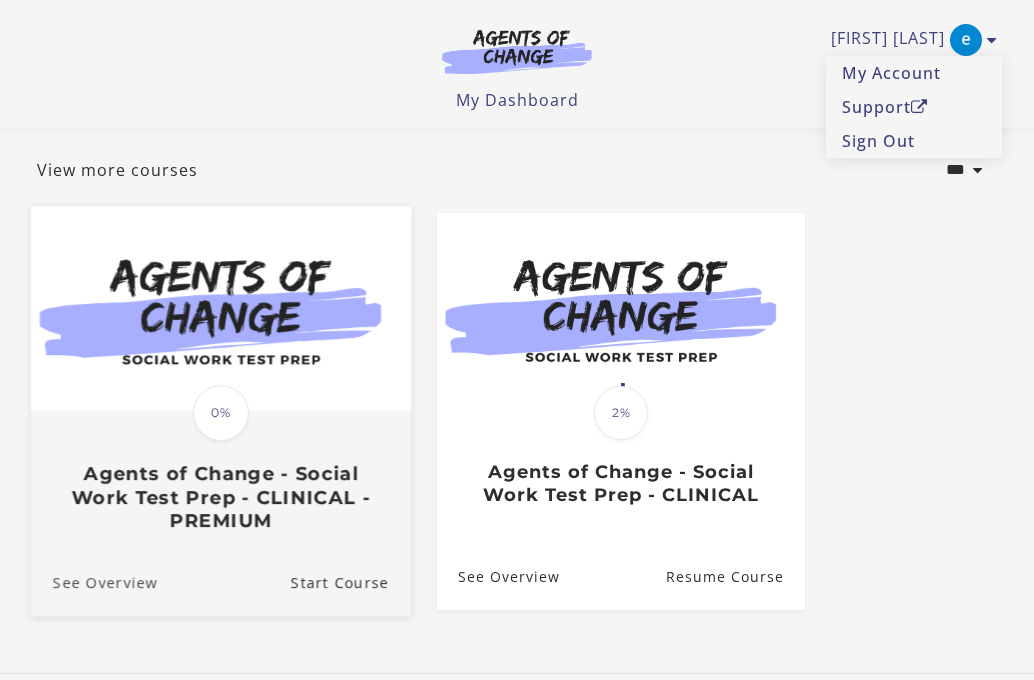 click on "See Overview" at bounding box center [94, 581] 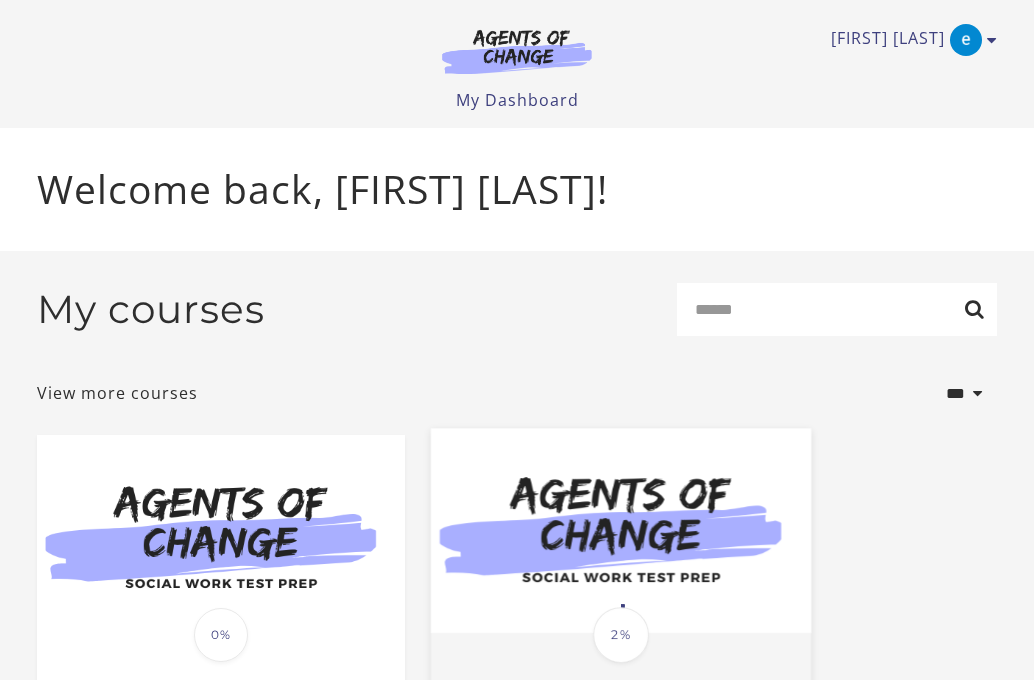 scroll, scrollTop: 225, scrollLeft: 0, axis: vertical 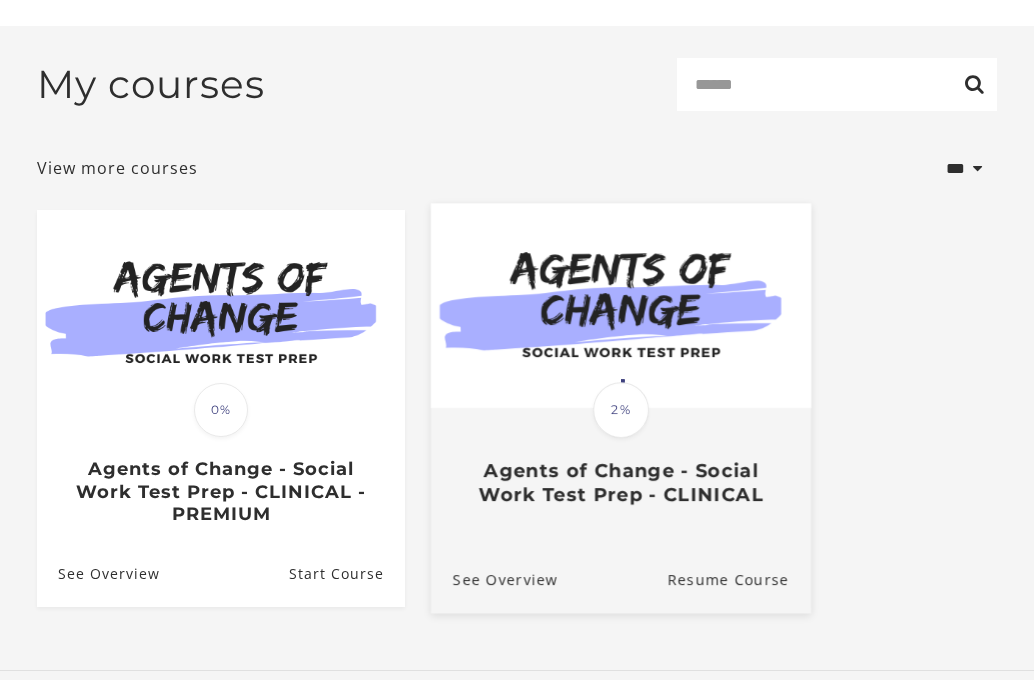 click on "Translation missing: en.liquid.partials.dashboard_course_card.progress_description: 2%
2%
Agents of Change - Social Work Test Prep - CLINICAL
See Overview
Resume Course" at bounding box center (621, 408) 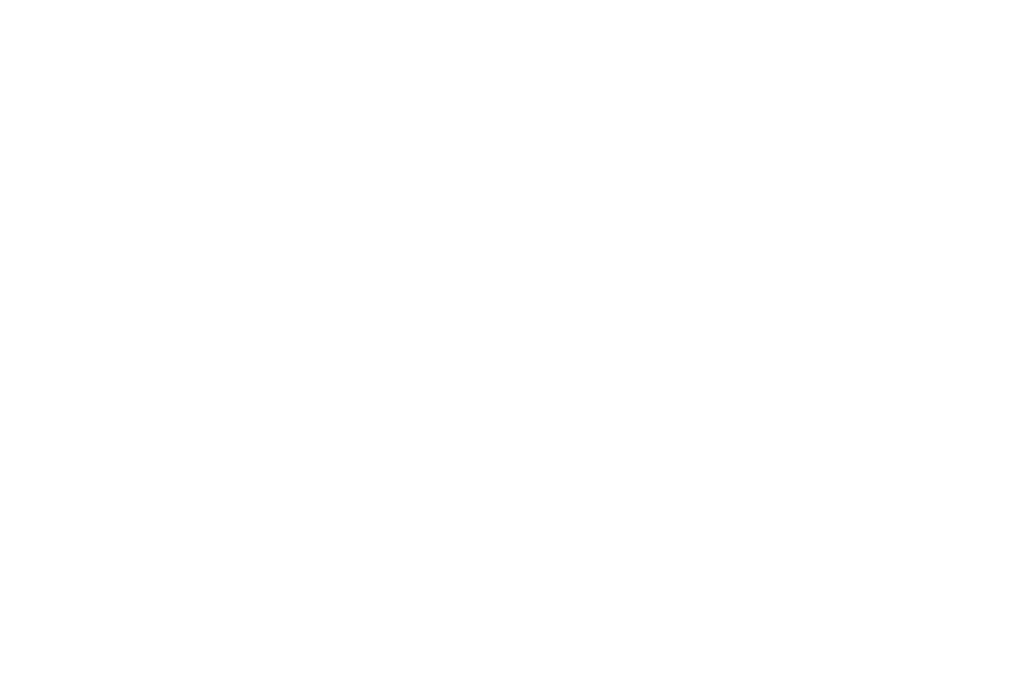 scroll, scrollTop: 0, scrollLeft: 0, axis: both 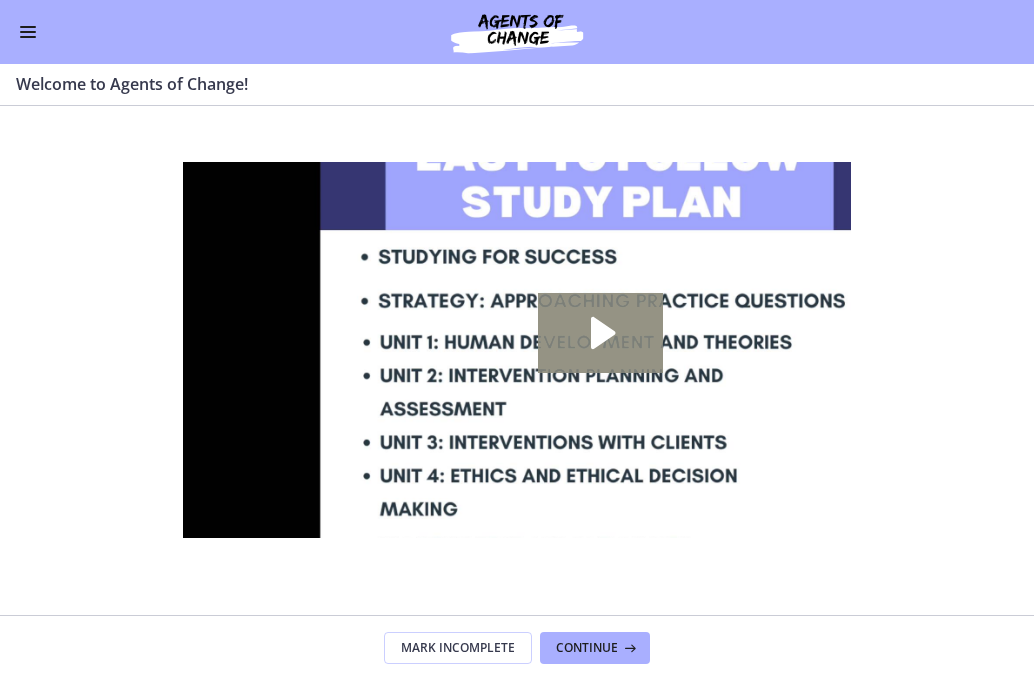 click 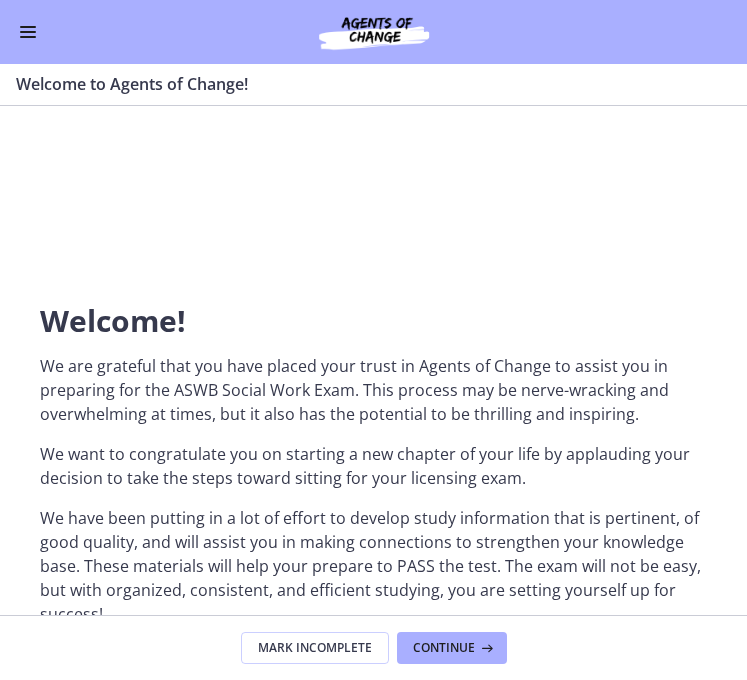 scroll, scrollTop: 0, scrollLeft: 0, axis: both 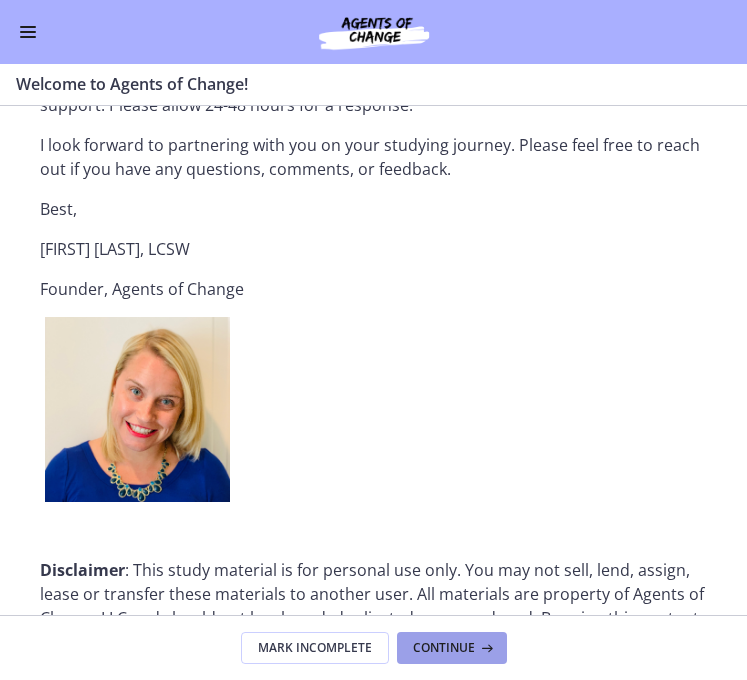 click on "Continue" at bounding box center [444, 648] 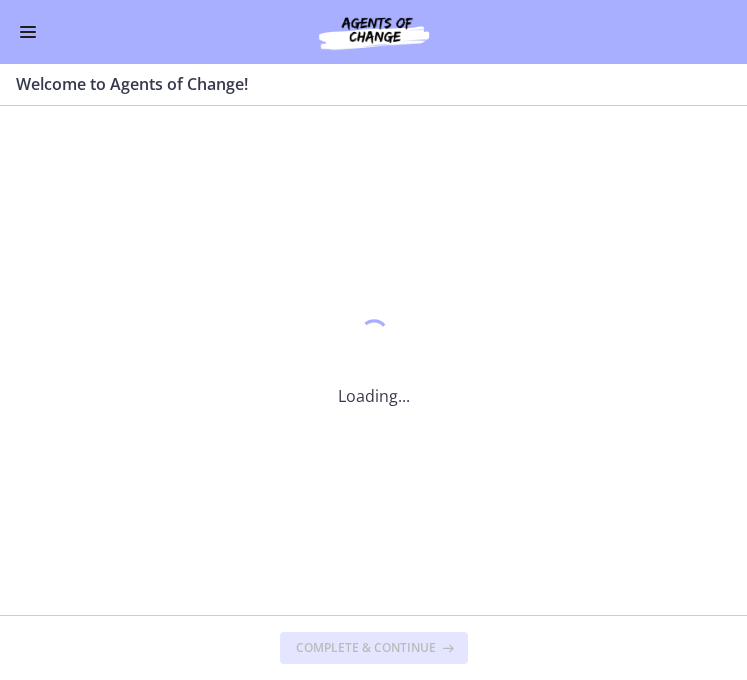 scroll, scrollTop: 0, scrollLeft: 0, axis: both 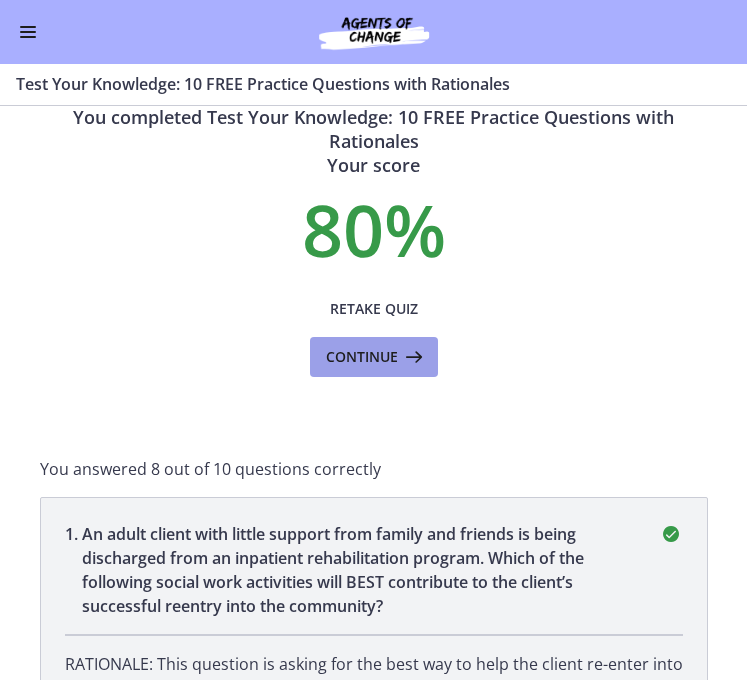 click on "Continue" at bounding box center [362, 357] 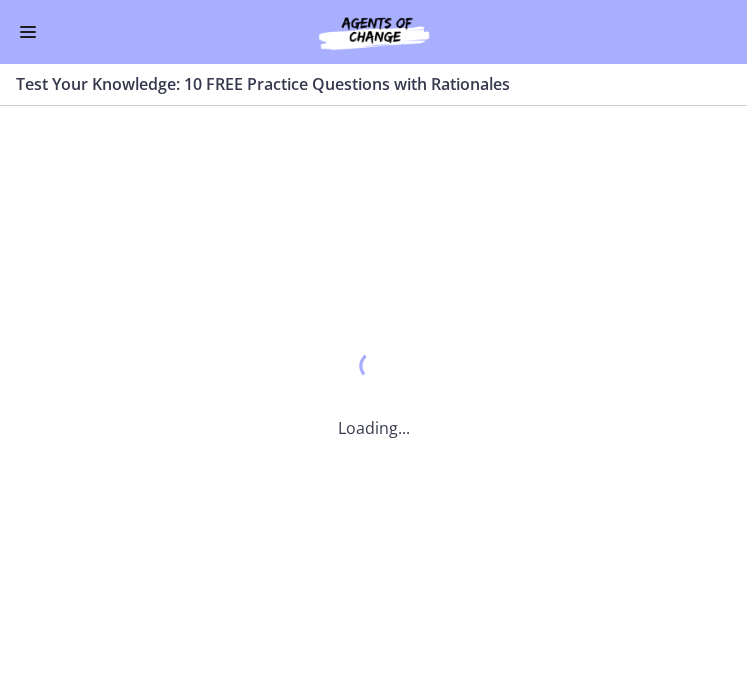 scroll, scrollTop: 0, scrollLeft: 0, axis: both 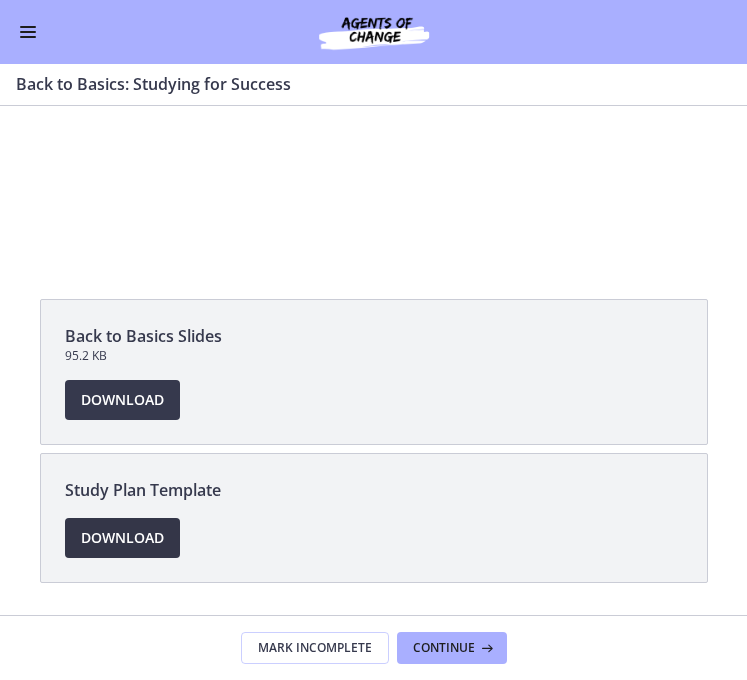 click on "Download
Opens in a new window" at bounding box center [122, 538] 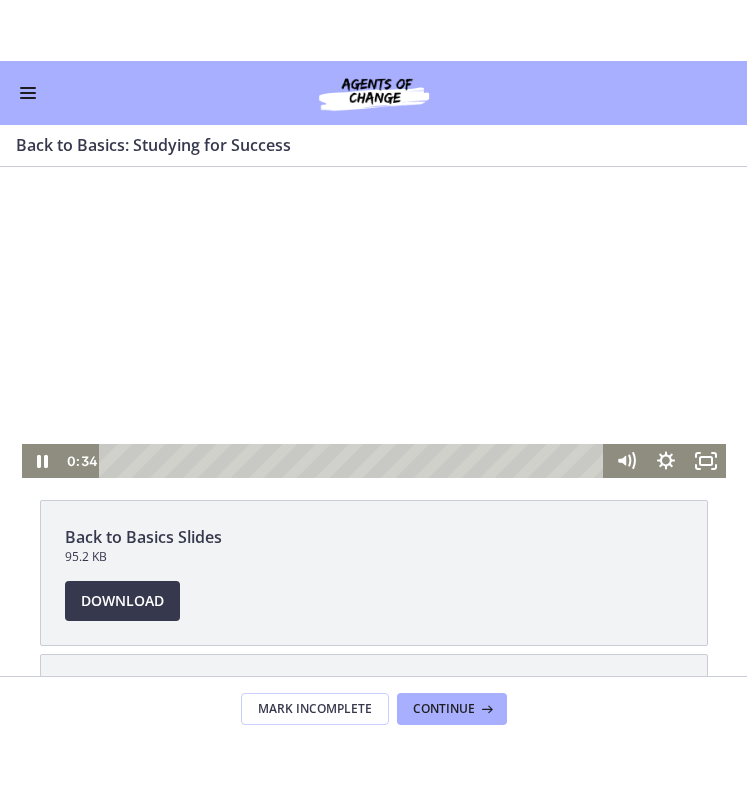 scroll, scrollTop: 82, scrollLeft: 0, axis: vertical 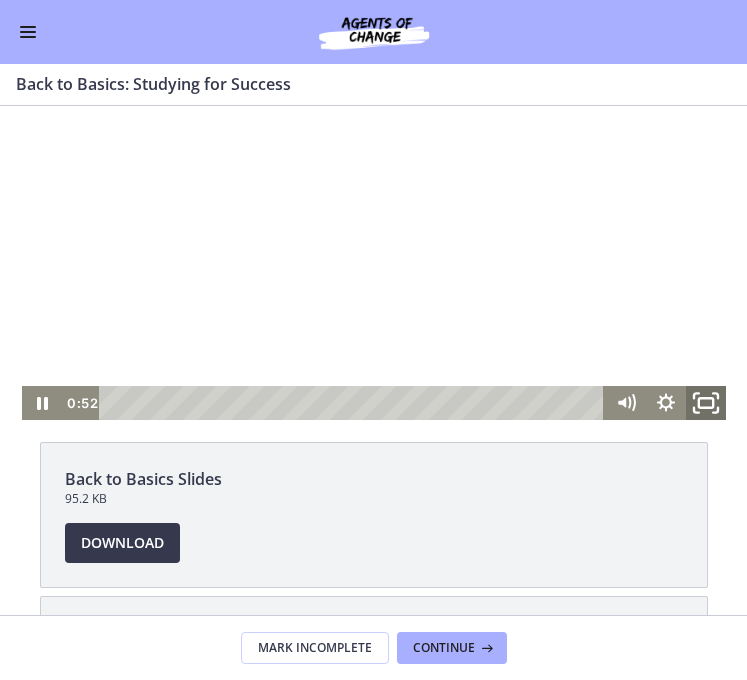 click 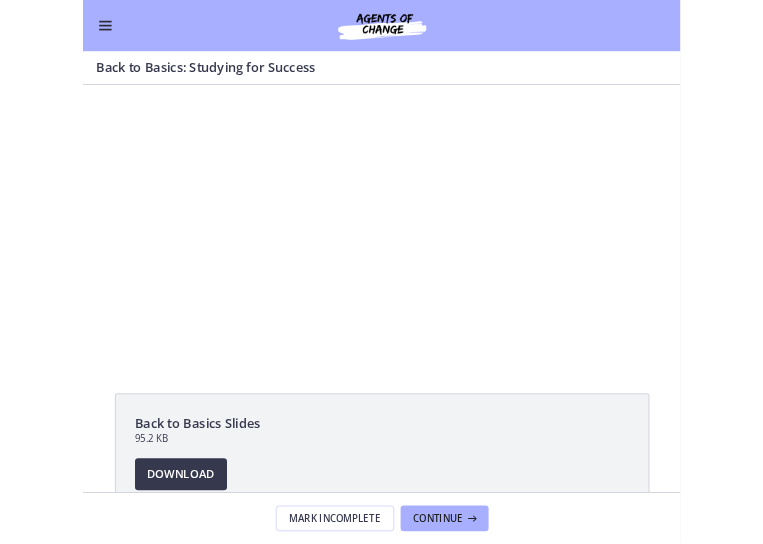 scroll, scrollTop: 0, scrollLeft: 0, axis: both 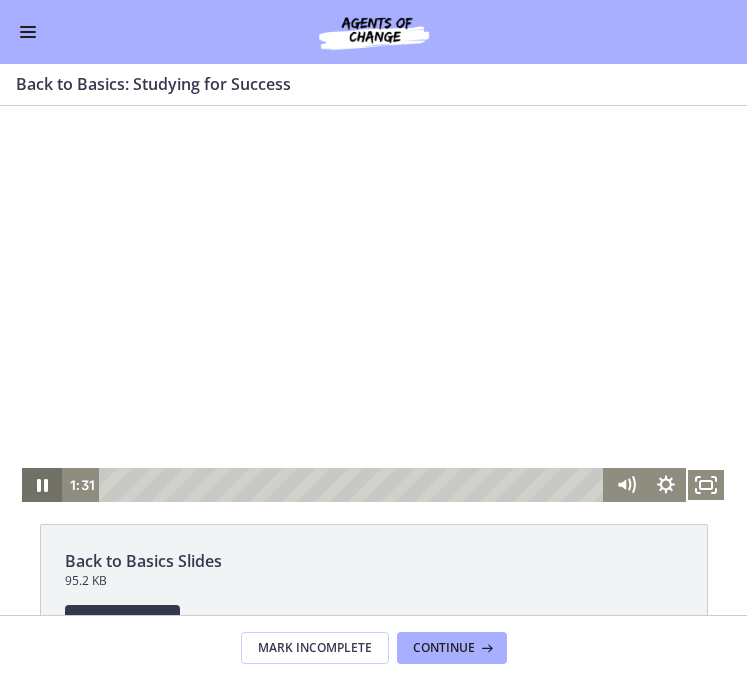 click 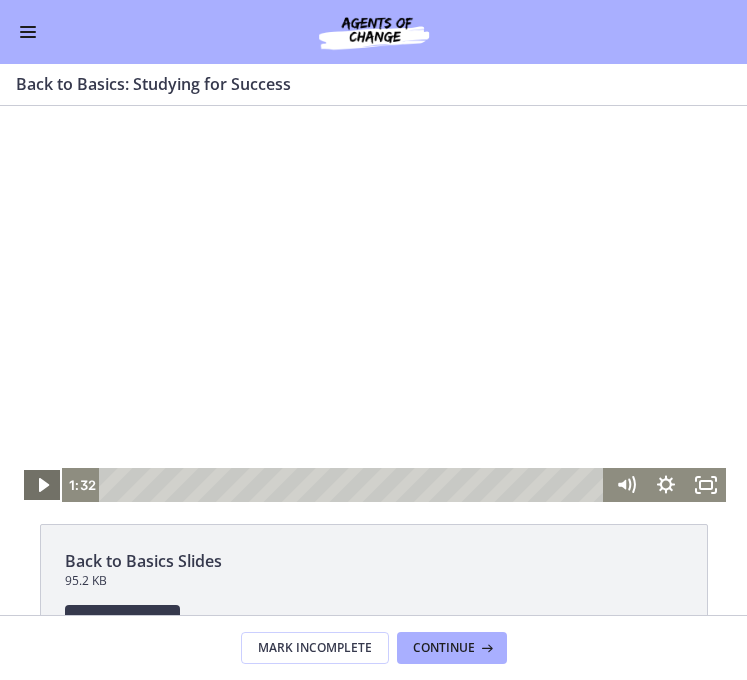 click 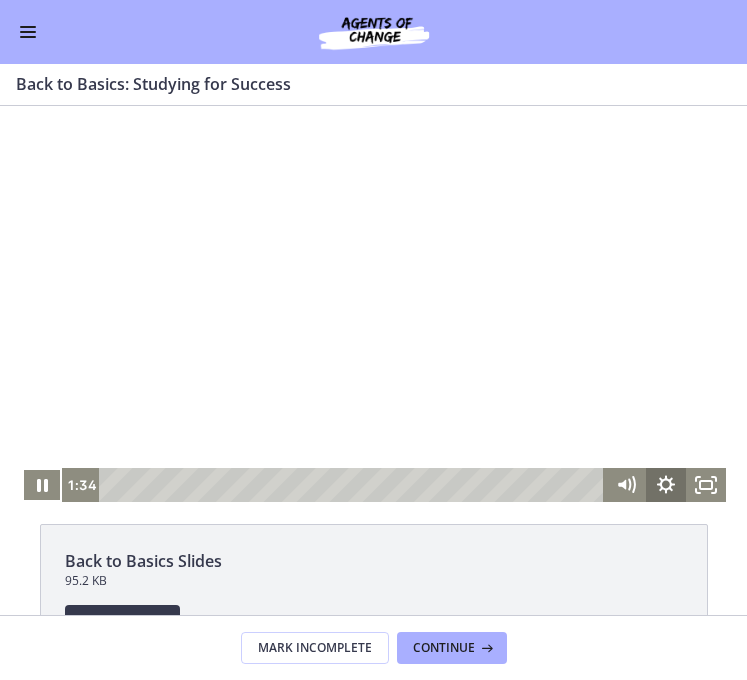 click 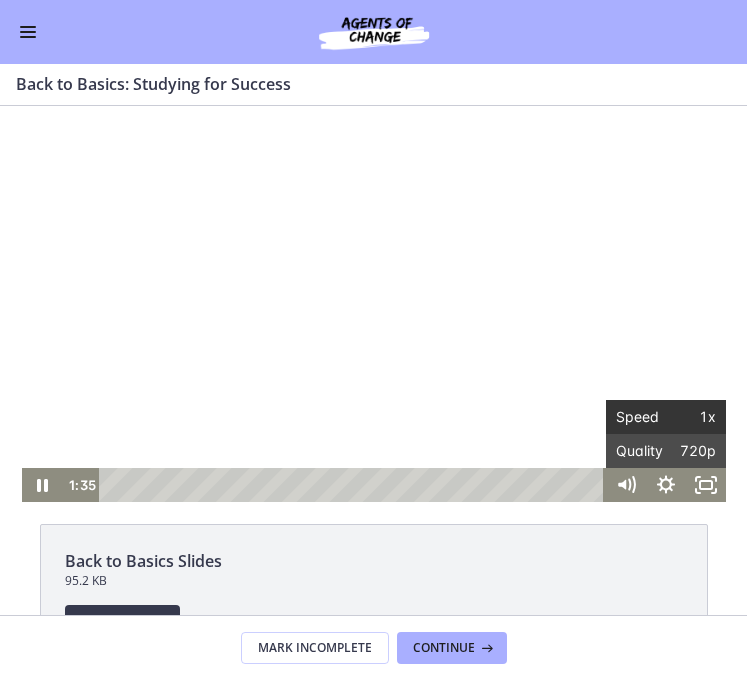 click on "Speed" at bounding box center (641, 417) 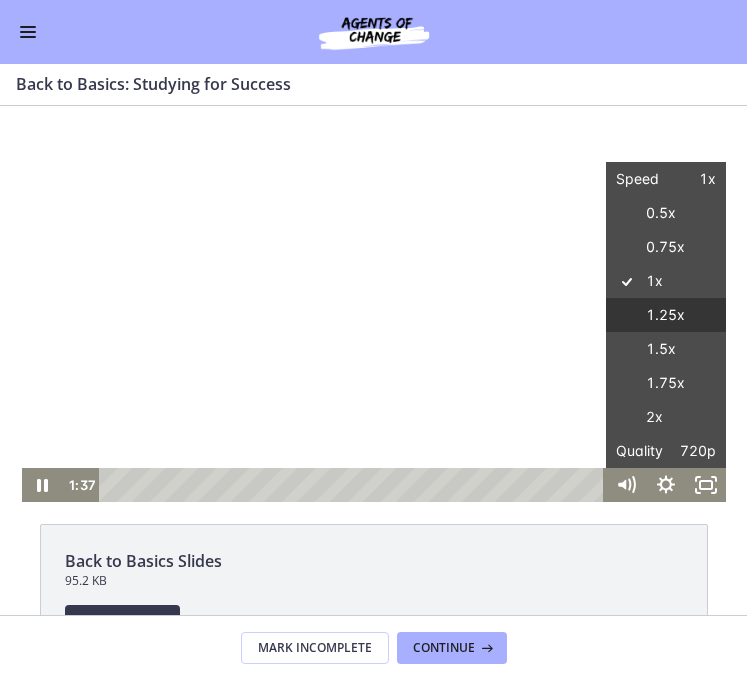 click on "1.25x" at bounding box center (666, 315) 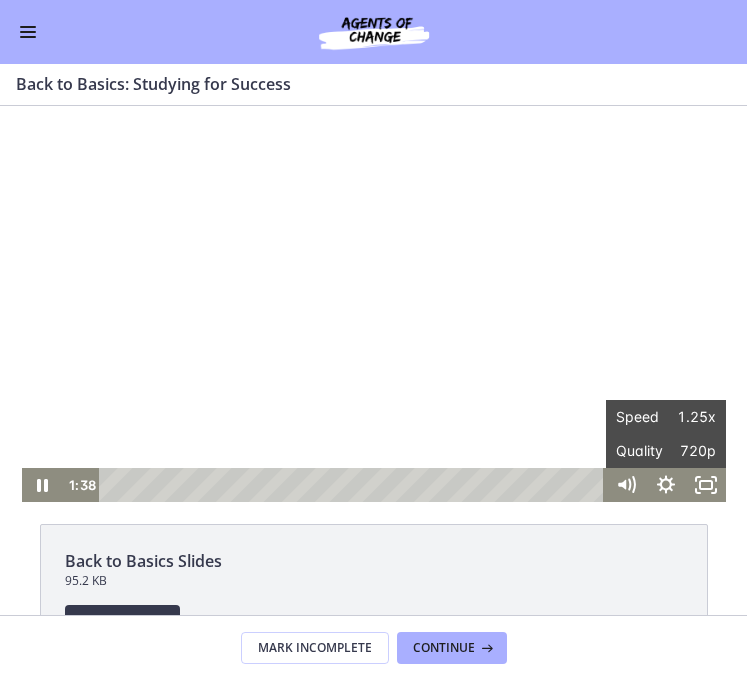 click on "Back to Basics Slides
95.2 KB
Download
Opens in a new window" at bounding box center [374, 597] 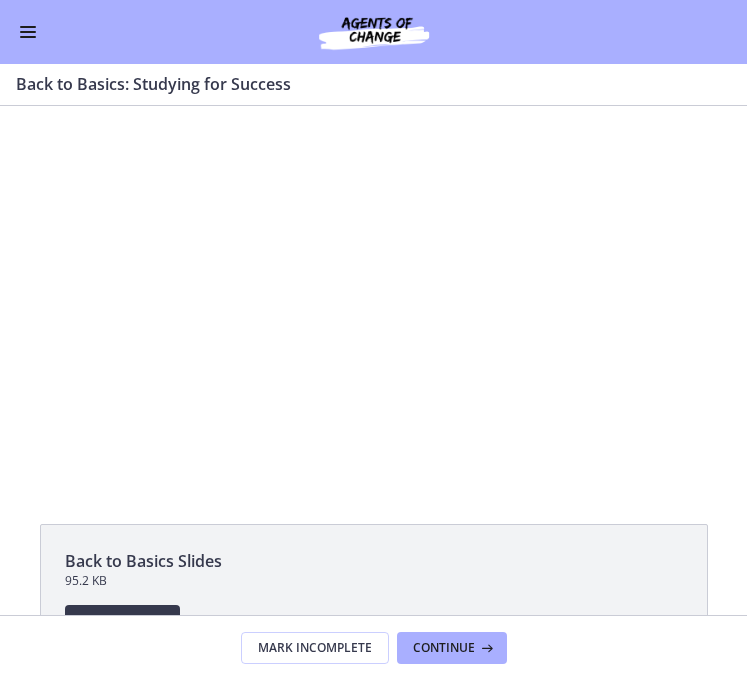 click on "Back to Basics Slides" at bounding box center [374, 561] 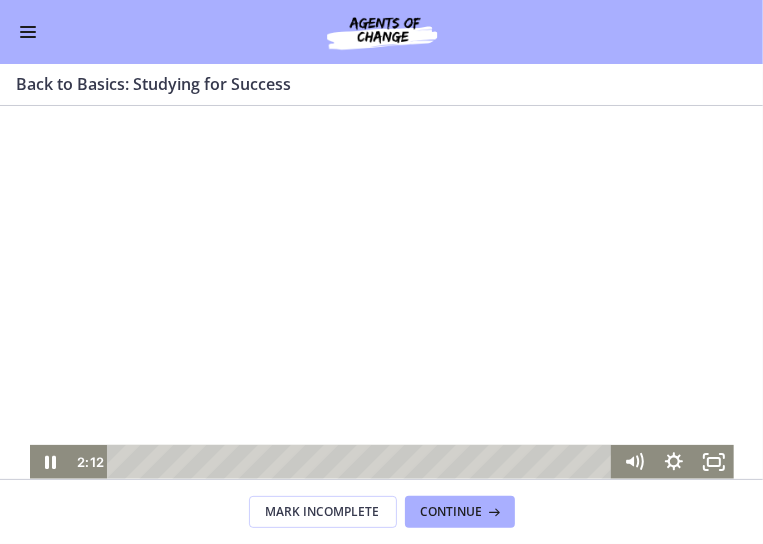 scroll, scrollTop: 24, scrollLeft: 0, axis: vertical 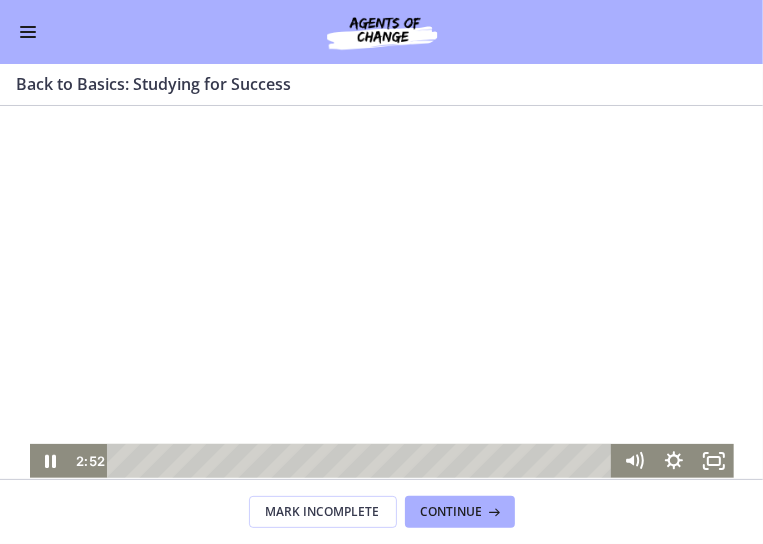 click at bounding box center (382, 279) 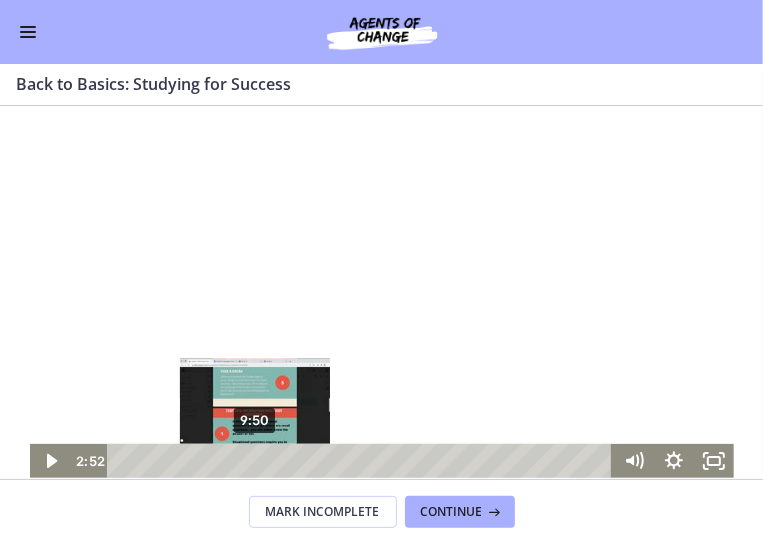 scroll, scrollTop: 44, scrollLeft: 0, axis: vertical 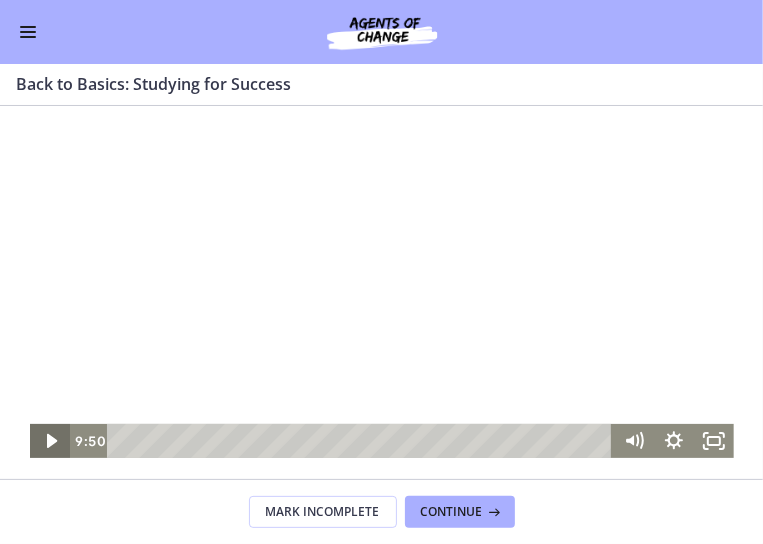 click 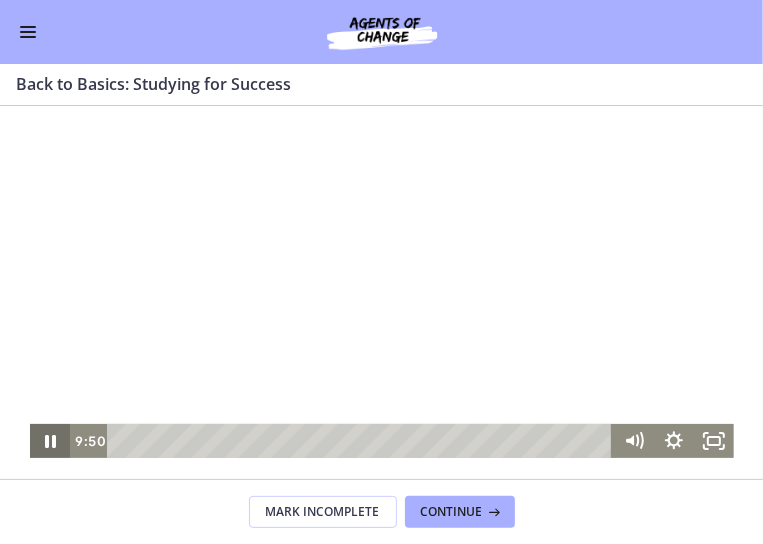 type 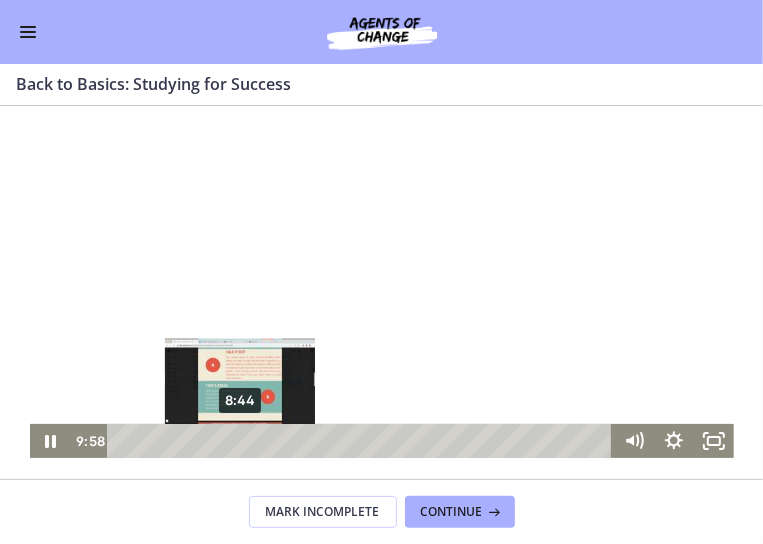 click on "8:44" at bounding box center [362, 440] 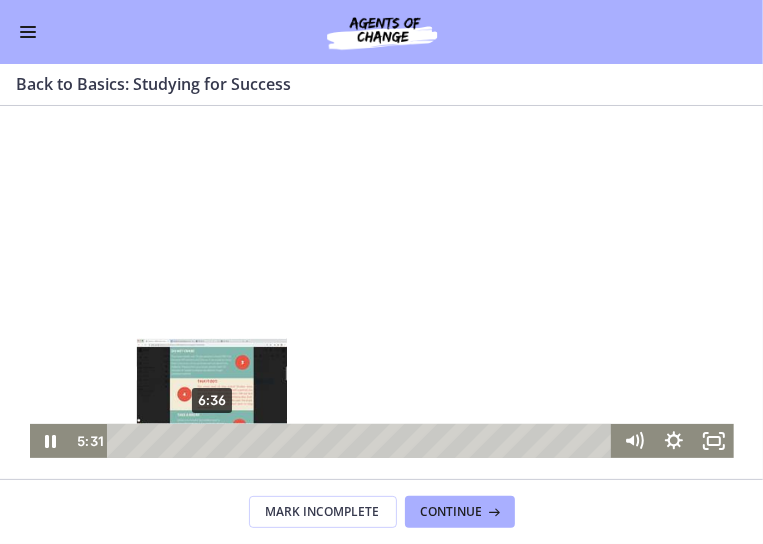 click on "6:36" at bounding box center [362, 440] 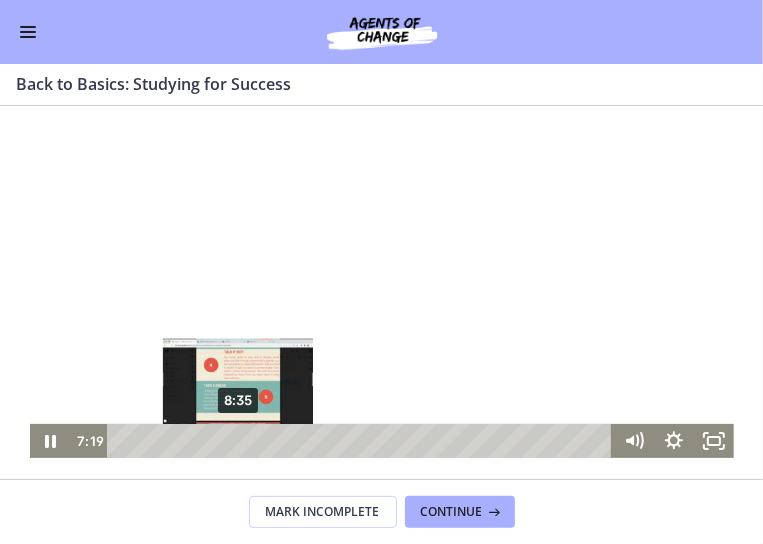 click on "8:35" at bounding box center [362, 440] 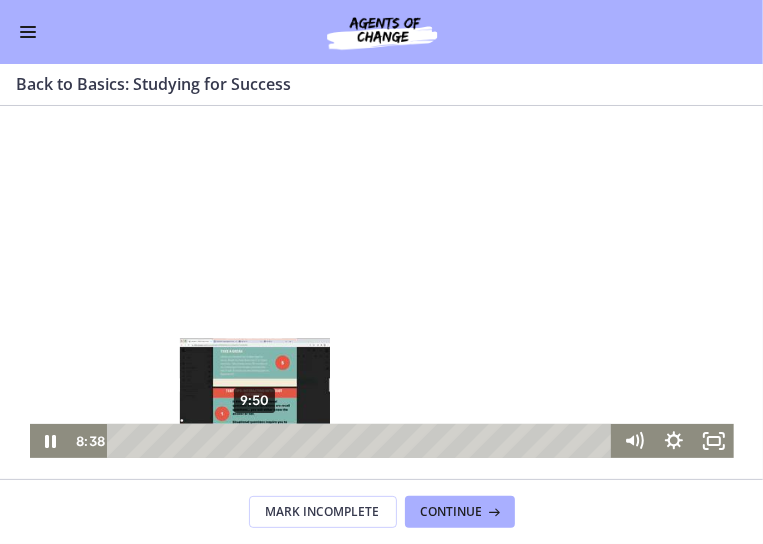 click on "9:50" at bounding box center [362, 440] 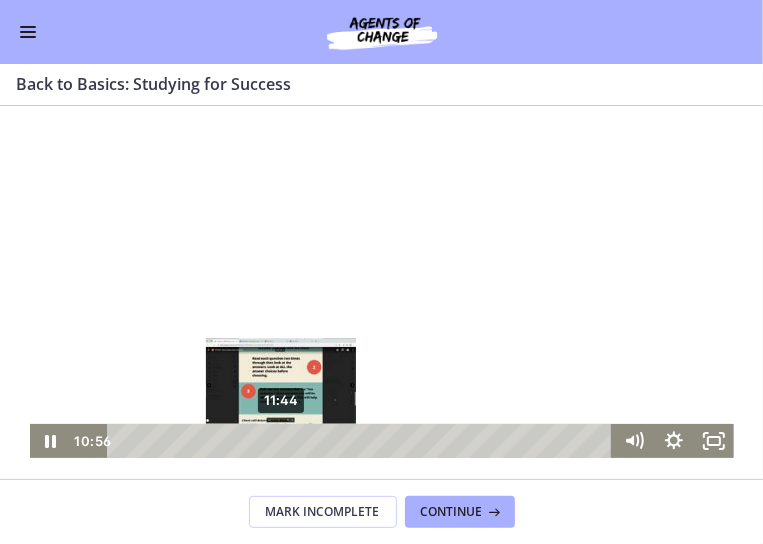click on "11:44" at bounding box center [362, 440] 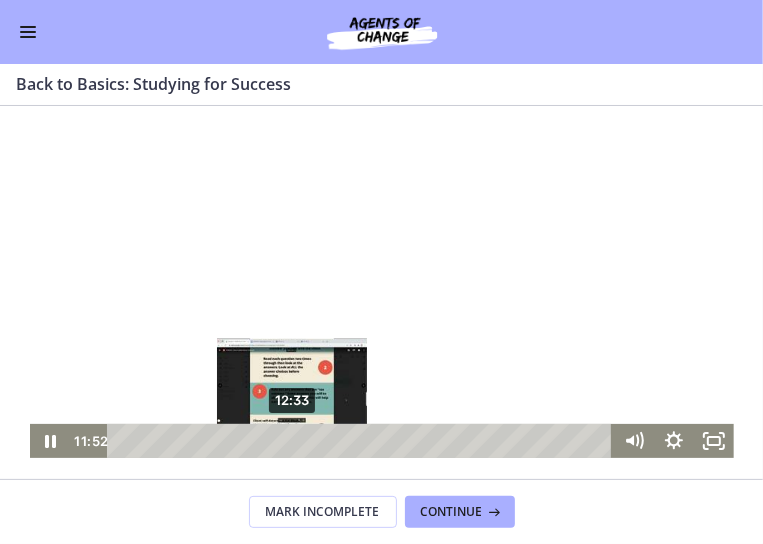 click on "12:33" at bounding box center [362, 440] 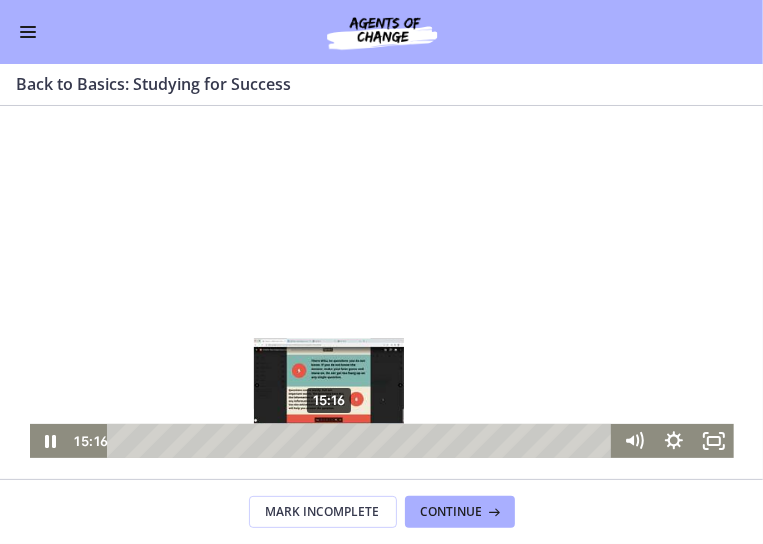click on "15:16" at bounding box center (362, 440) 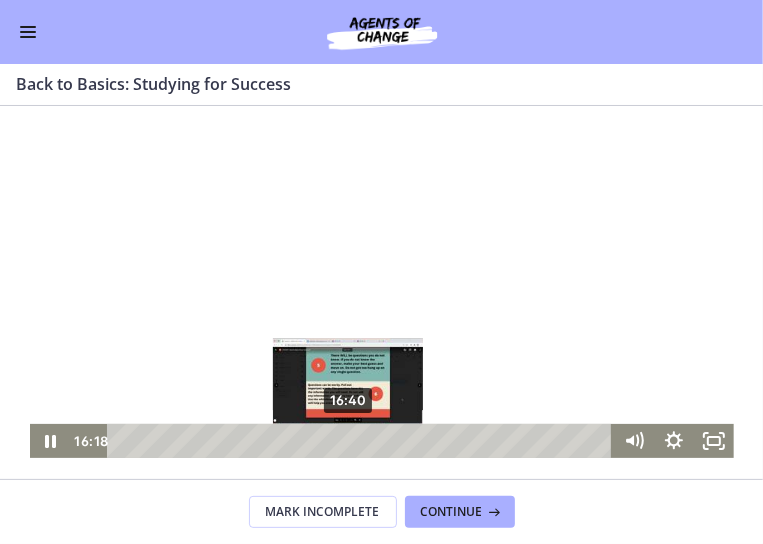 click on "16:40" at bounding box center (362, 440) 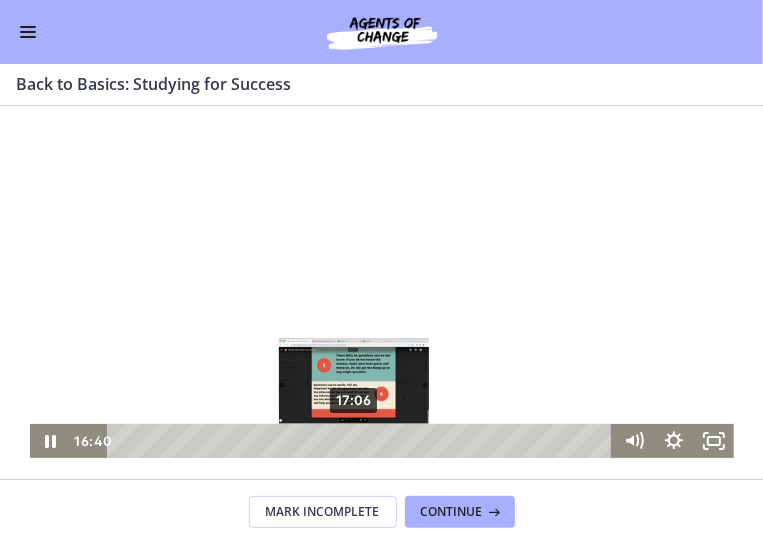 click on "17:06" at bounding box center [362, 440] 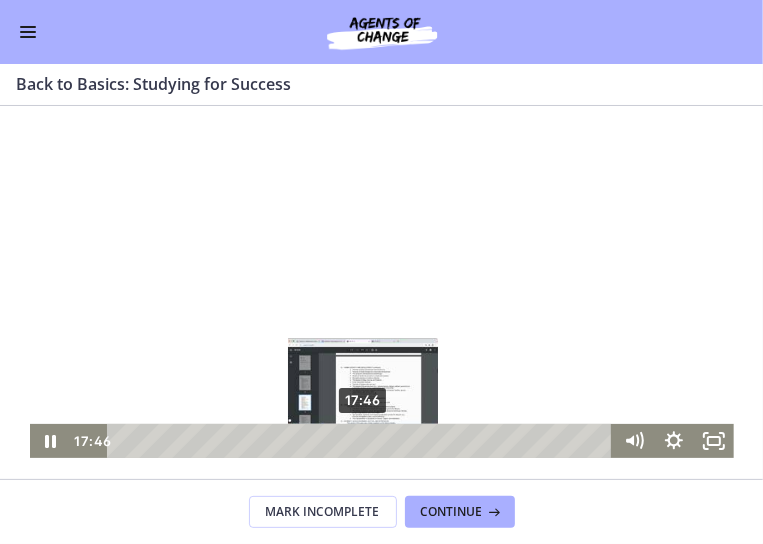 click on "17:46" at bounding box center [362, 440] 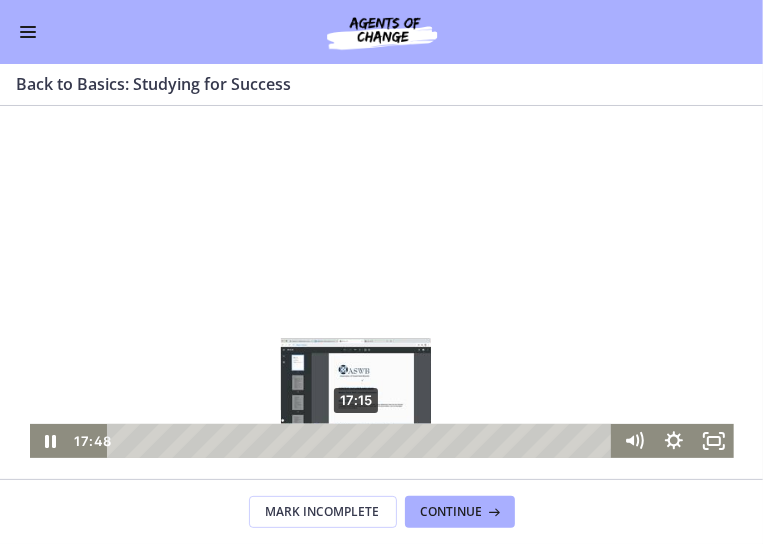click on "17:15" at bounding box center [362, 440] 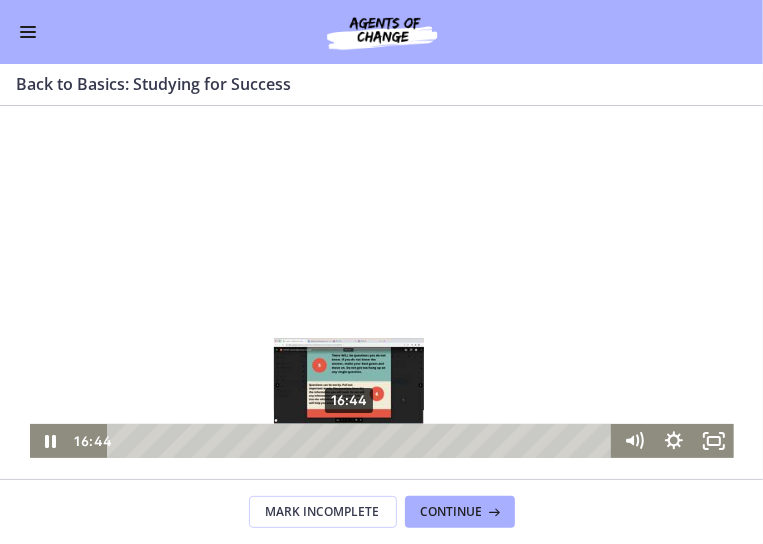 click on "16:44" at bounding box center (362, 440) 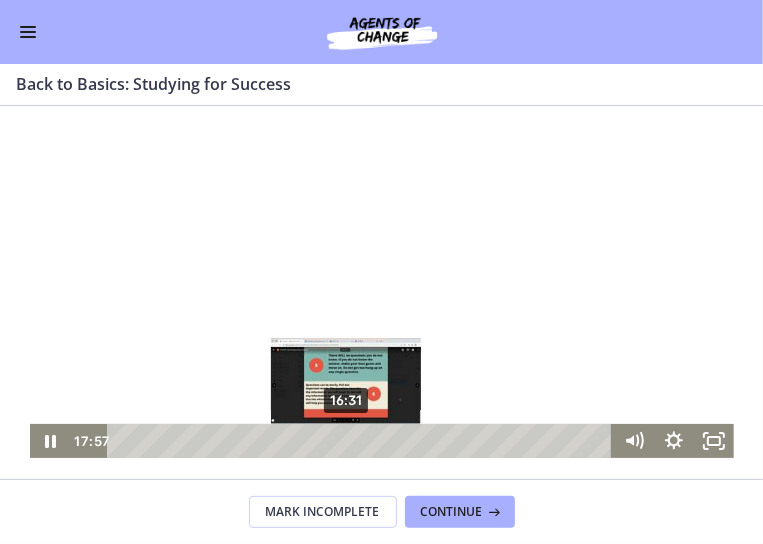 scroll, scrollTop: 42, scrollLeft: 0, axis: vertical 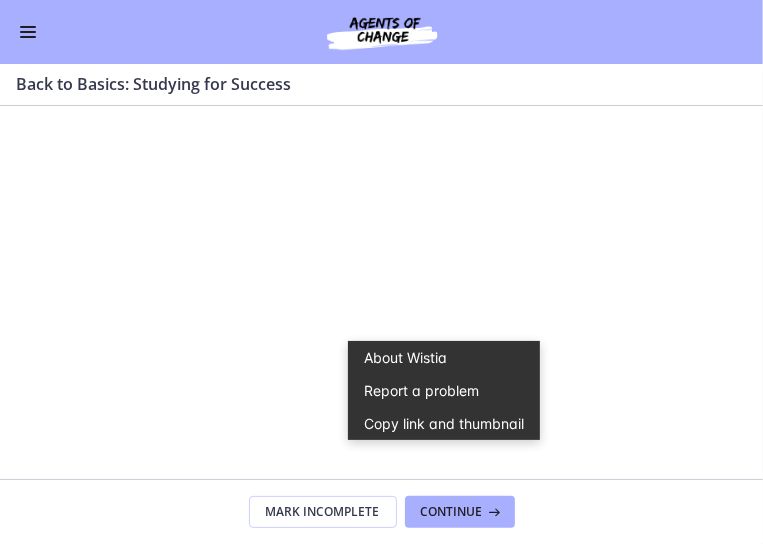click on "Mark Incomplete
Continue" at bounding box center [381, 511] 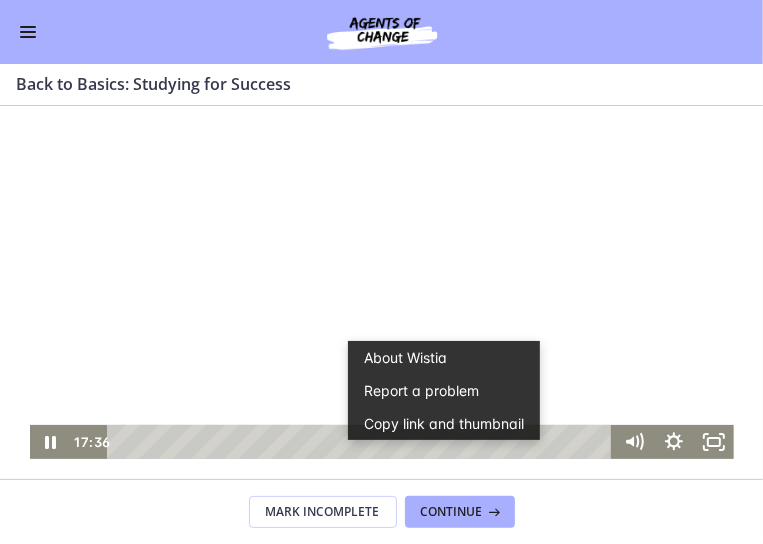 click at bounding box center [382, 260] 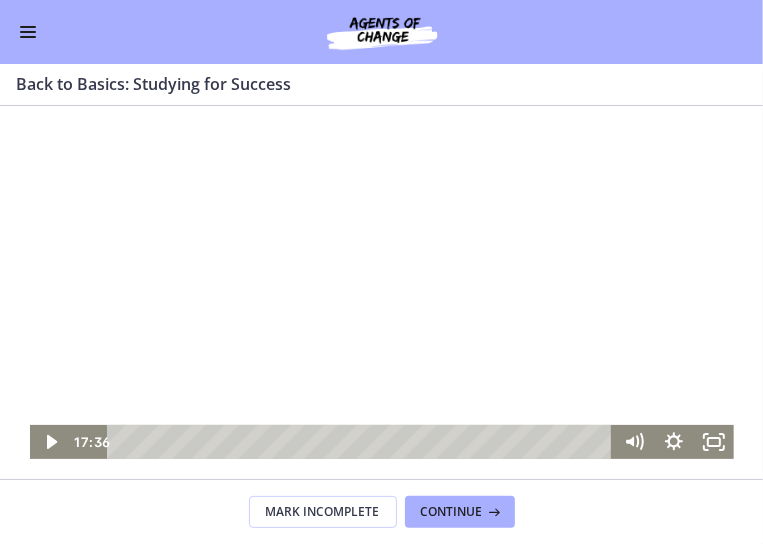 click at bounding box center (382, 260) 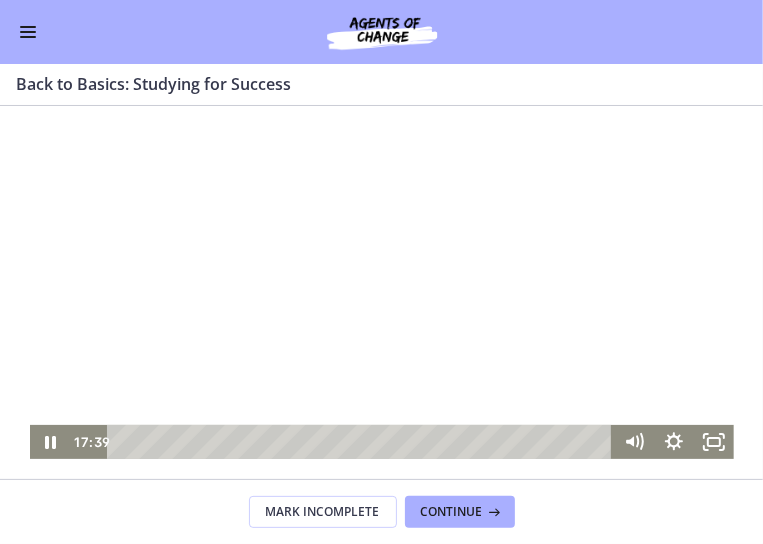 type 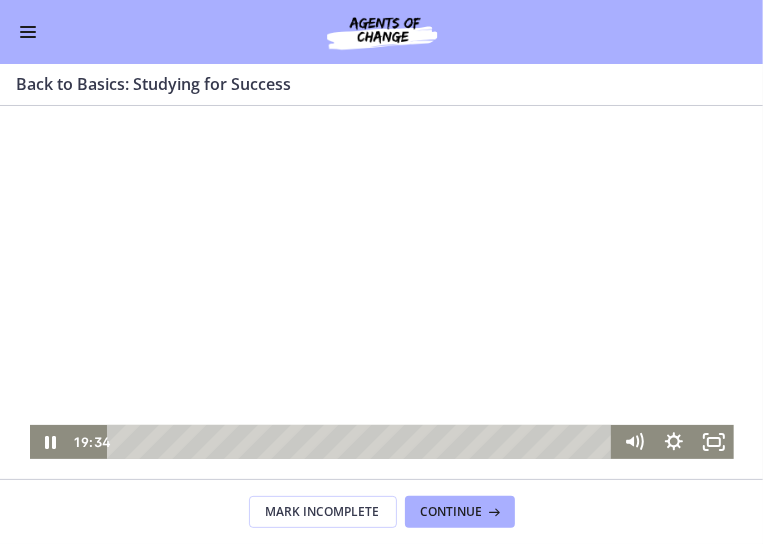 click at bounding box center [382, 260] 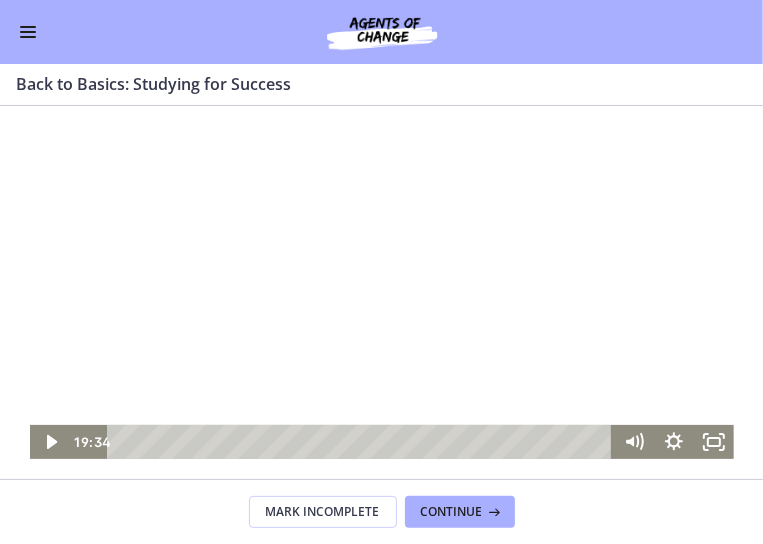 click at bounding box center (382, 260) 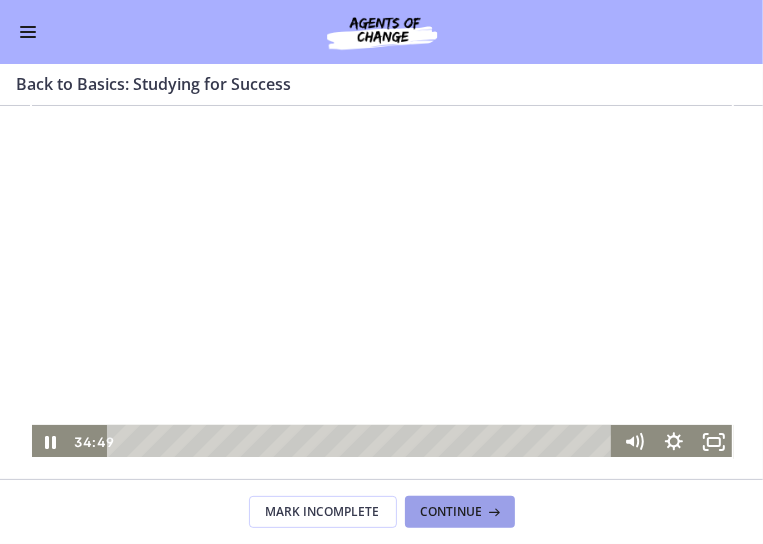 click on "Continue" at bounding box center [452, 512] 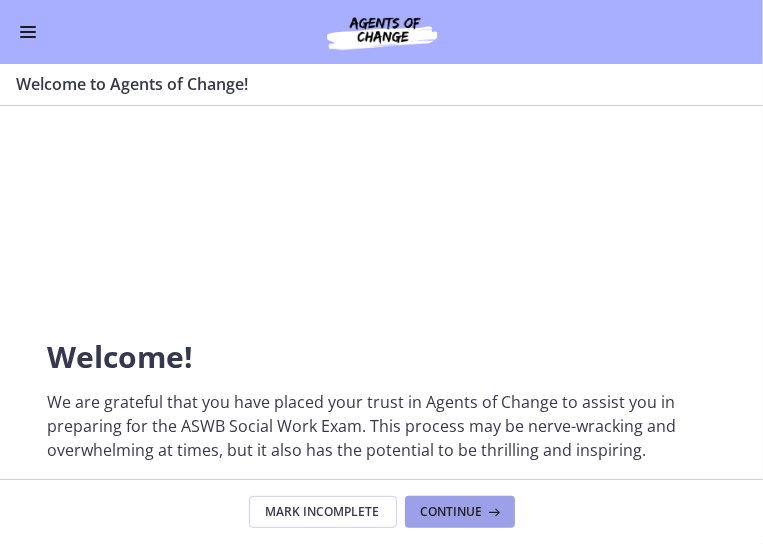 scroll, scrollTop: 0, scrollLeft: 0, axis: both 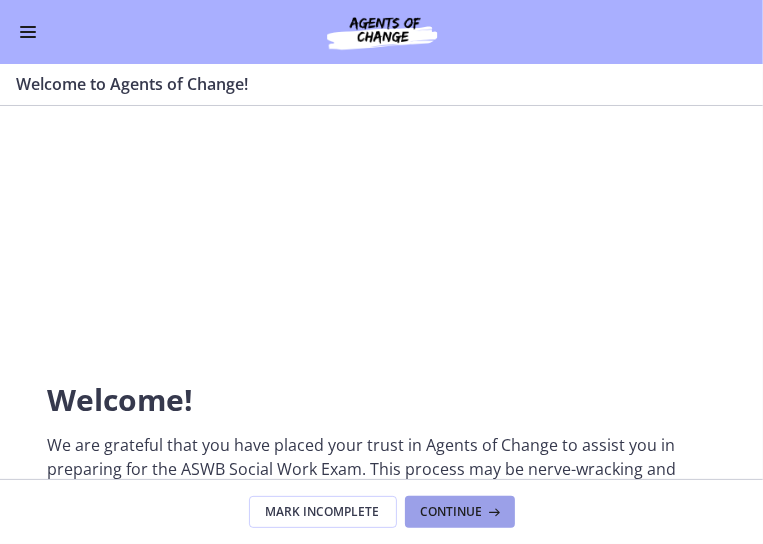 click on "Continue" at bounding box center (460, 512) 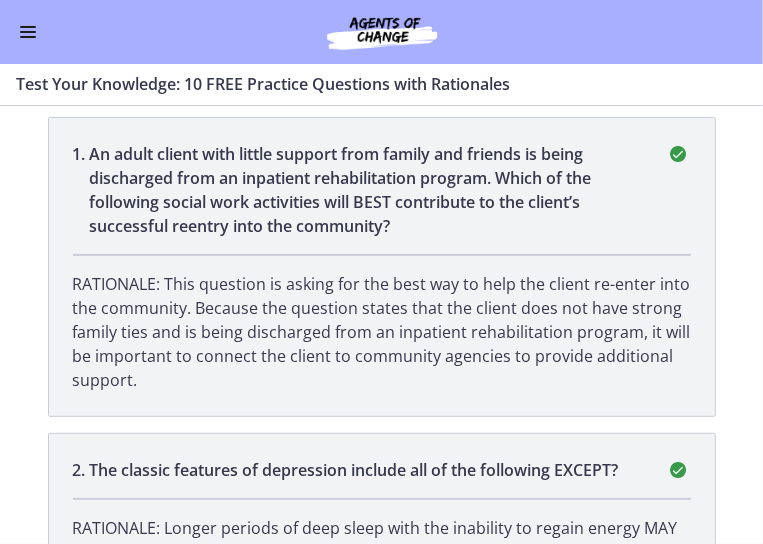 scroll, scrollTop: 160, scrollLeft: 0, axis: vertical 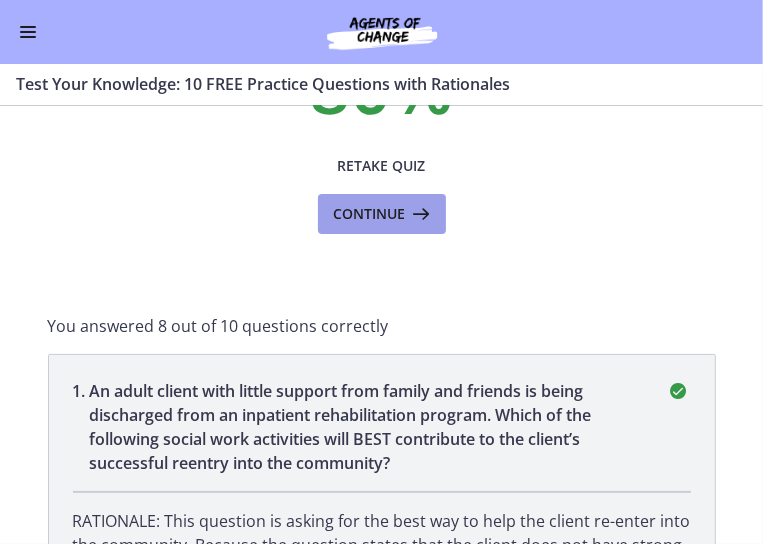 click on "Continue" at bounding box center [382, 214] 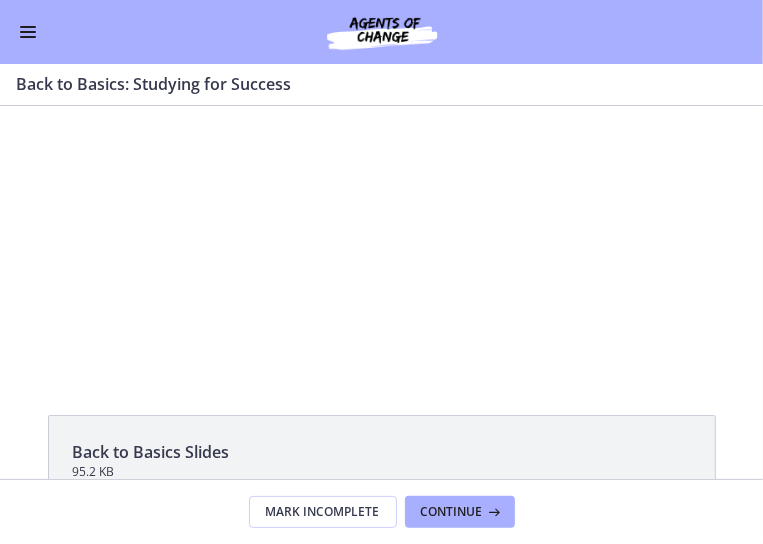 scroll, scrollTop: 59, scrollLeft: 0, axis: vertical 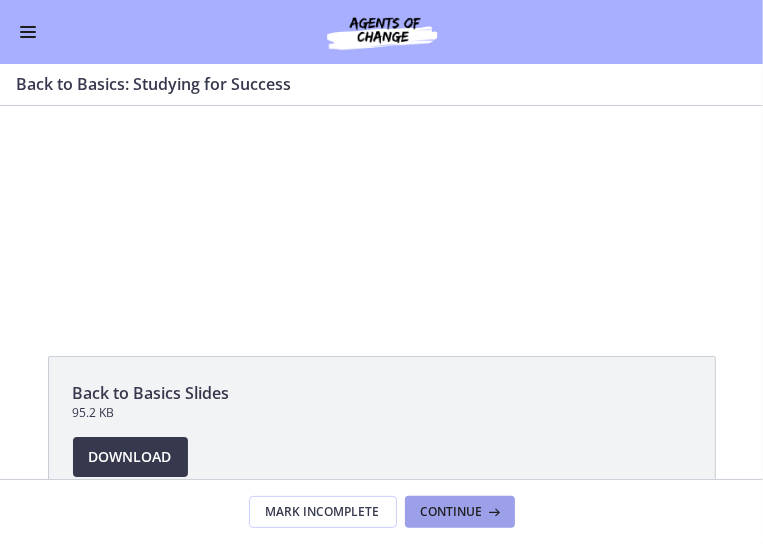 click on "Continue" at bounding box center [452, 512] 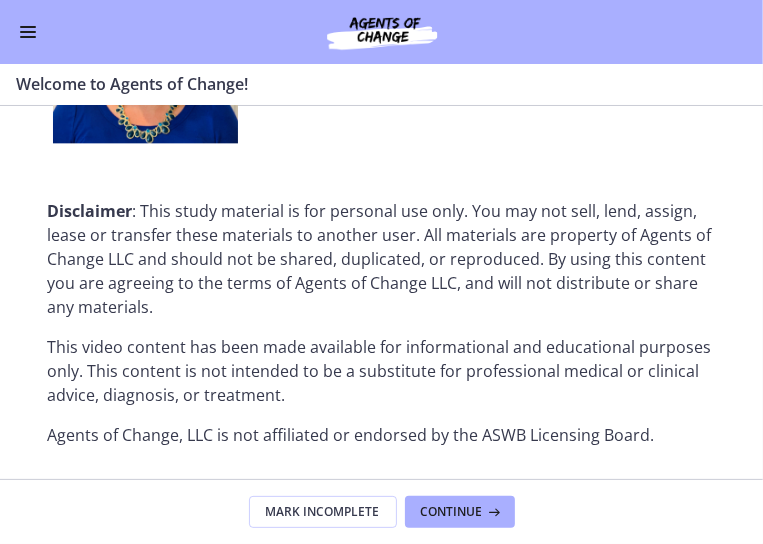 scroll, scrollTop: 3356, scrollLeft: 0, axis: vertical 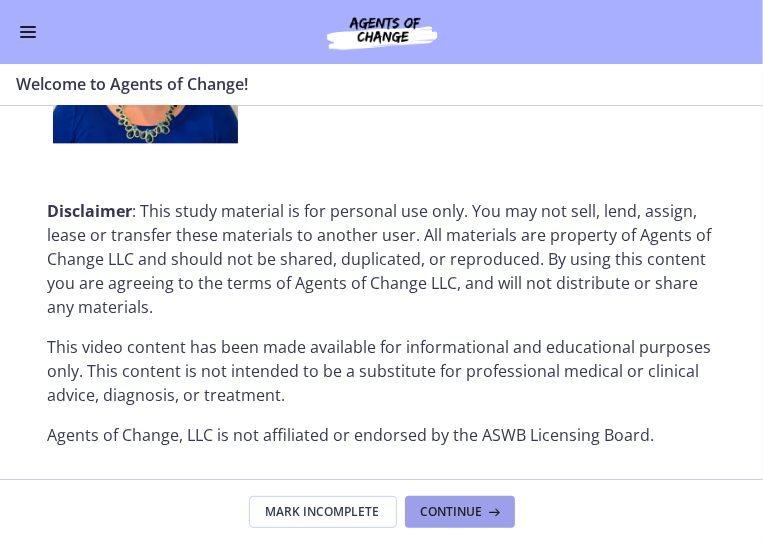click on "Continue" at bounding box center (452, 512) 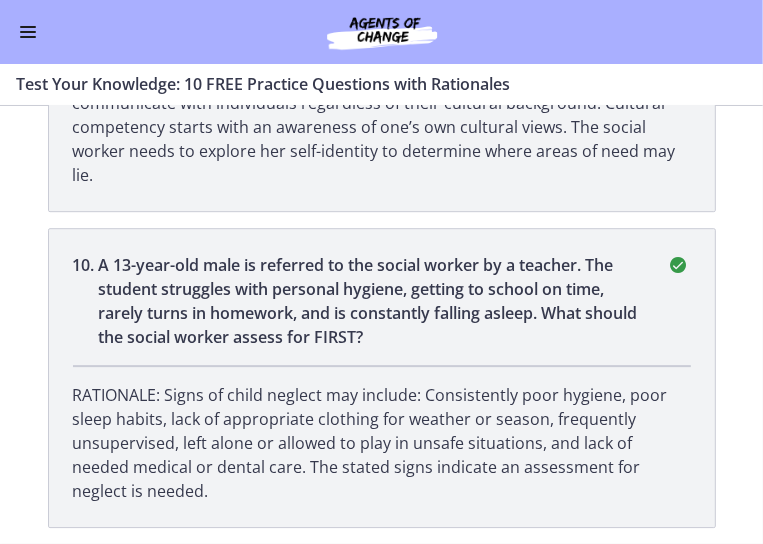 scroll, scrollTop: 0, scrollLeft: 0, axis: both 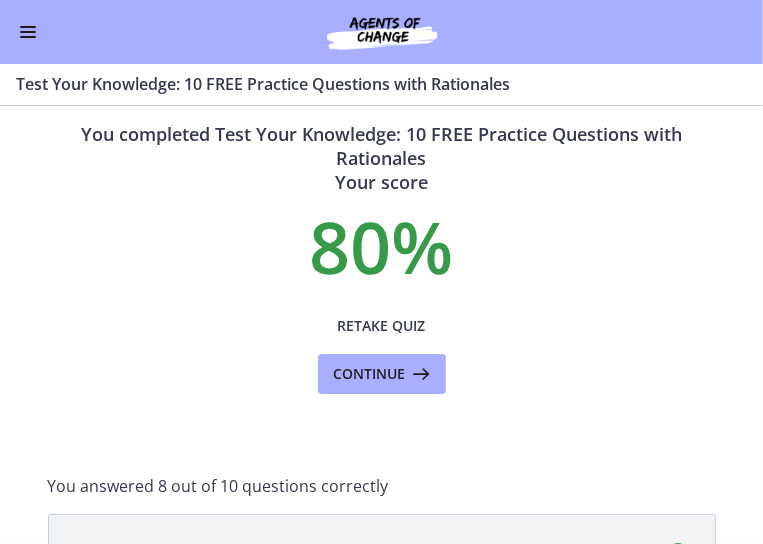 click at bounding box center [28, 32] 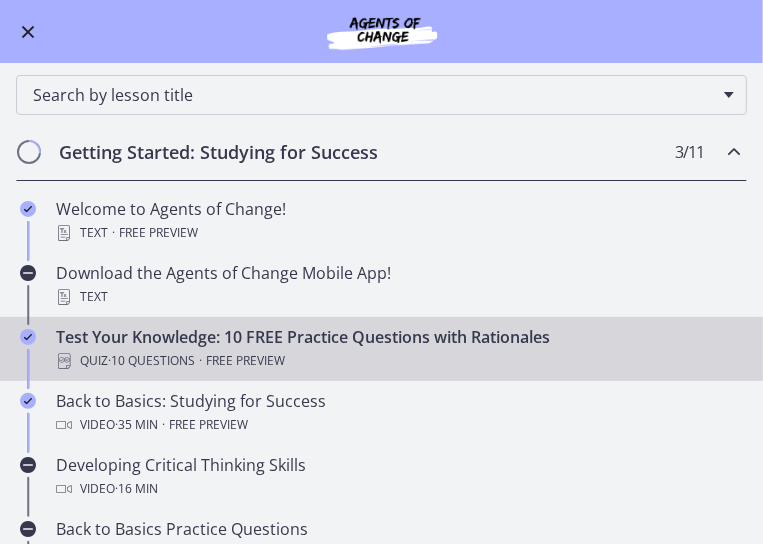 scroll, scrollTop: 326, scrollLeft: 0, axis: vertical 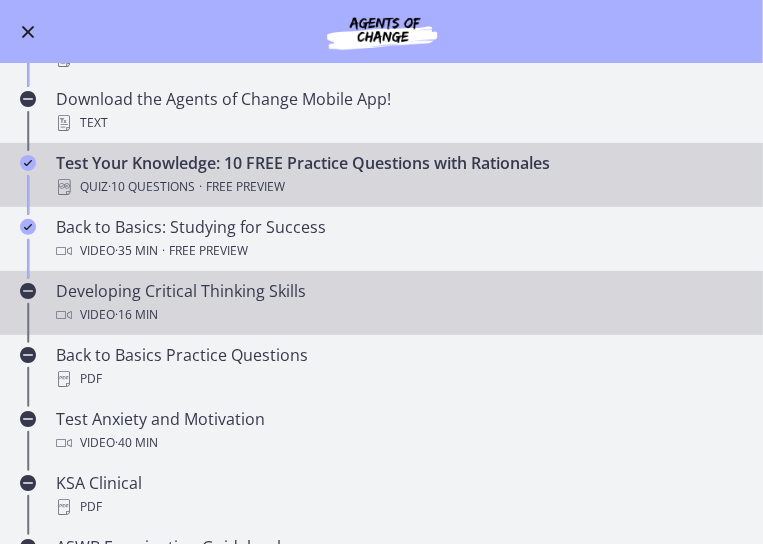 click on "Video
·  16 min" at bounding box center (401, 315) 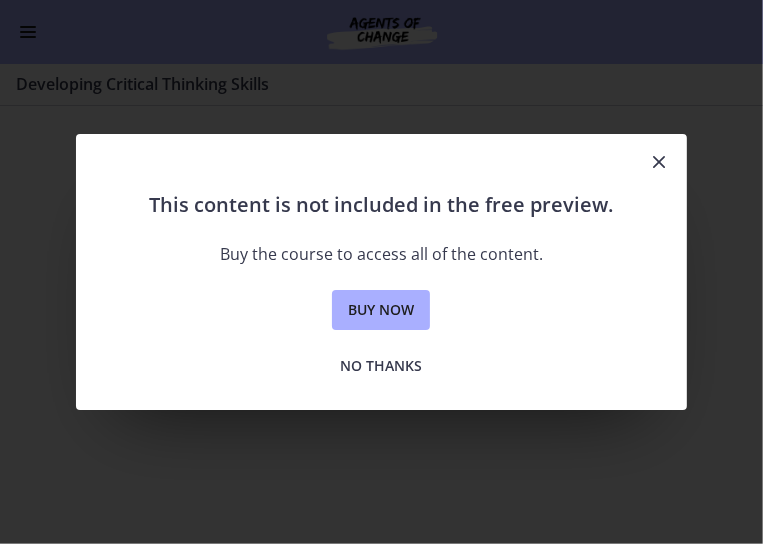 click at bounding box center [659, 162] 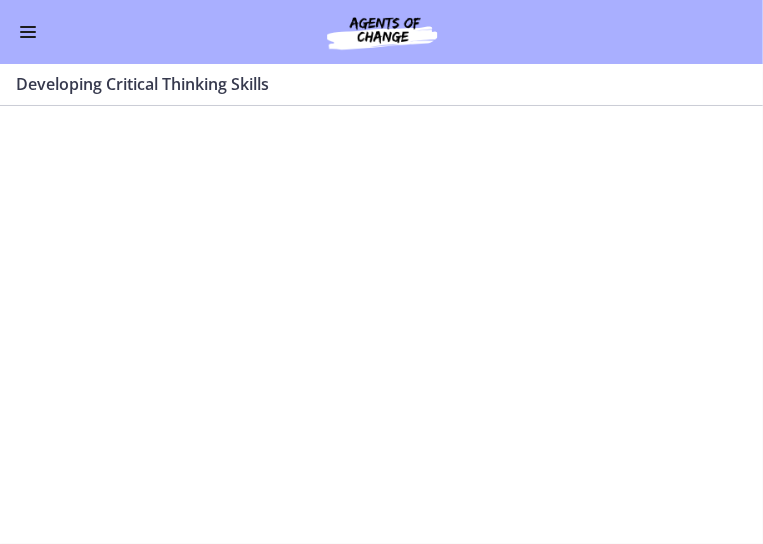 click at bounding box center (382, 32) 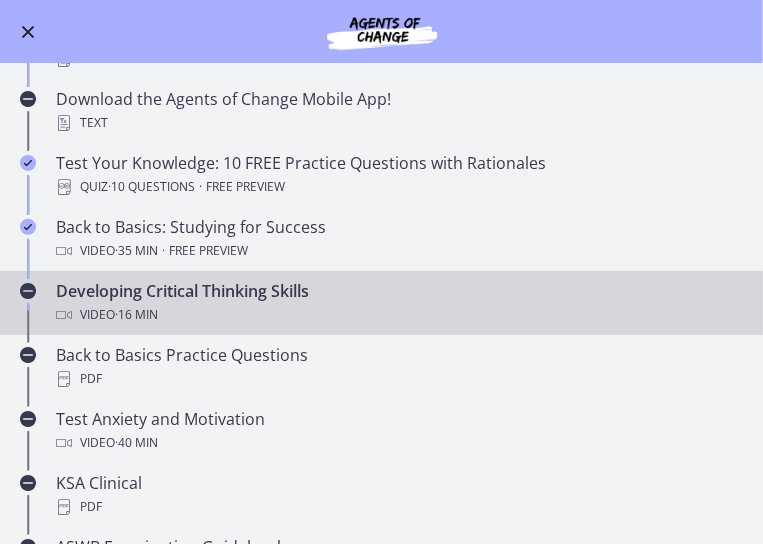 click at bounding box center (28, 32) 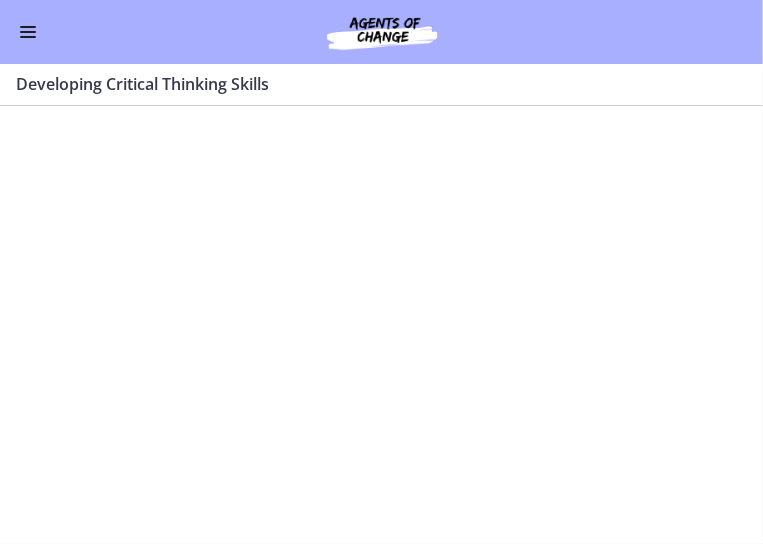 click at bounding box center [382, 32] 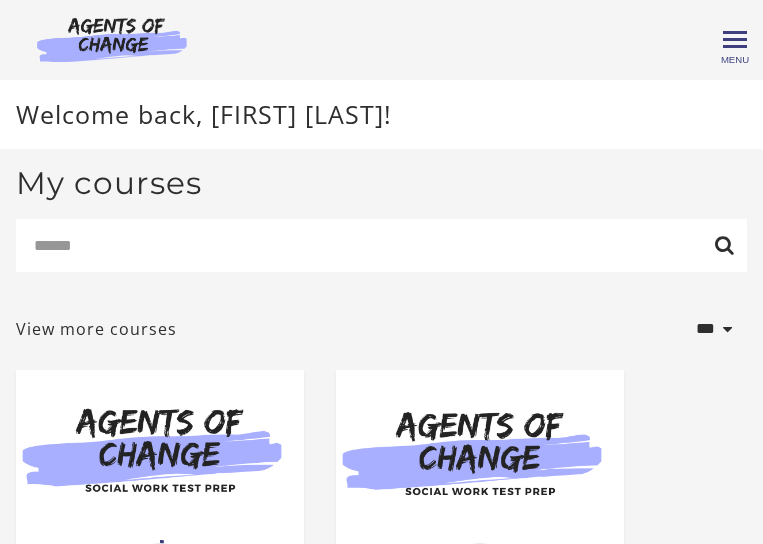 scroll, scrollTop: 233, scrollLeft: 0, axis: vertical 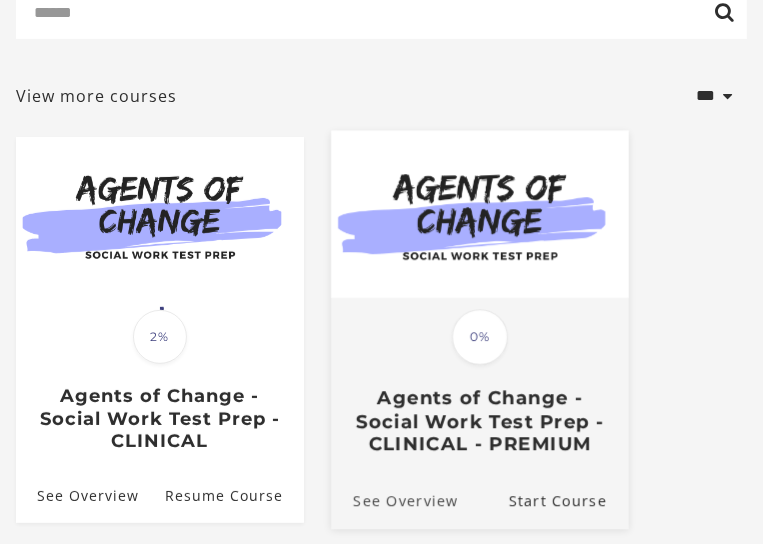 click on "See Overview" at bounding box center [394, 501] 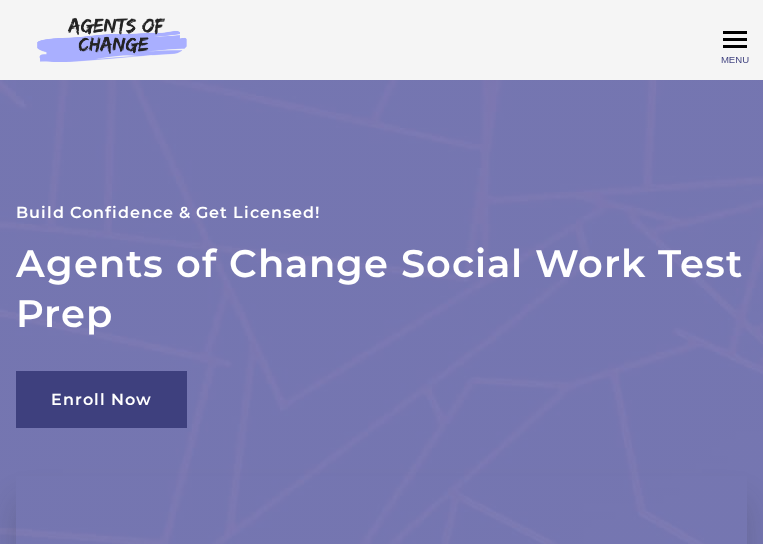 scroll, scrollTop: 0, scrollLeft: 0, axis: both 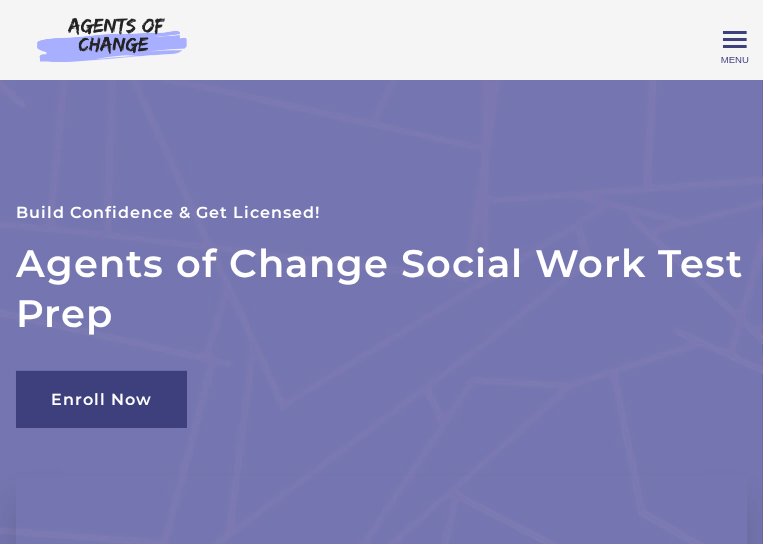 click on "Emma B
My Account
Support
Sign Out
Toggle menu
Menu
My Dashboard
My Account
Support
Sign Out" at bounding box center [381, 40] 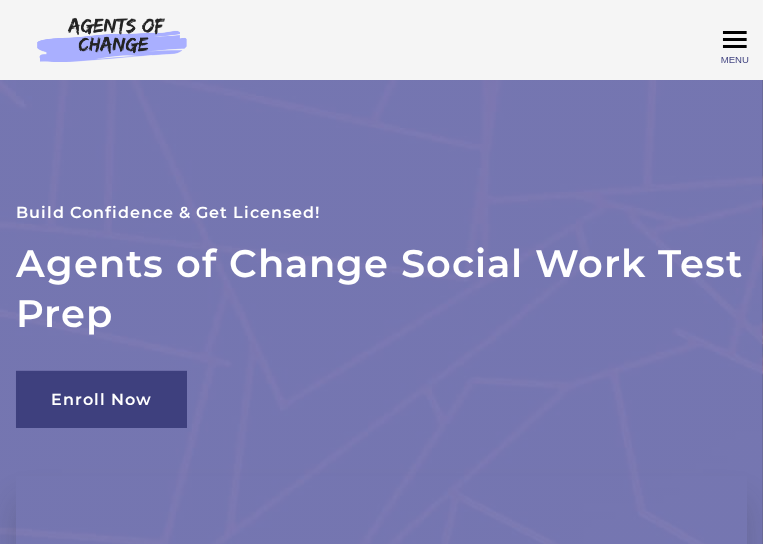 click on "Toggle menu" at bounding box center (735, 40) 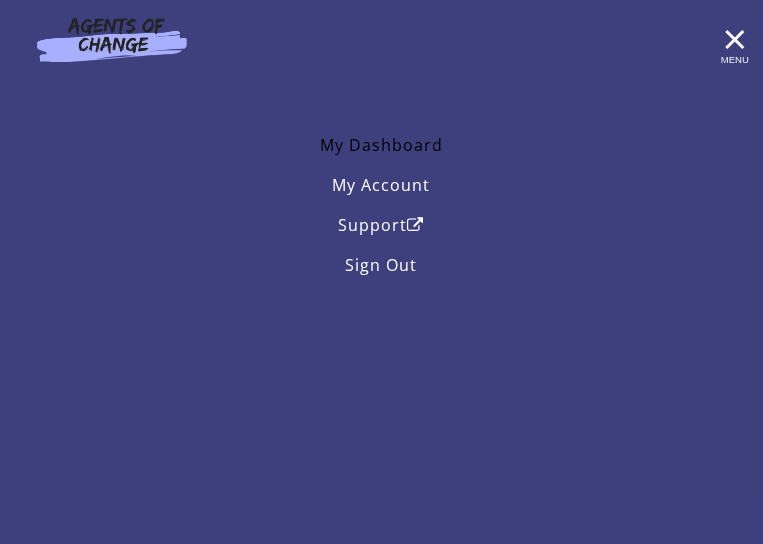 click on "My Dashboard" at bounding box center [381, 145] 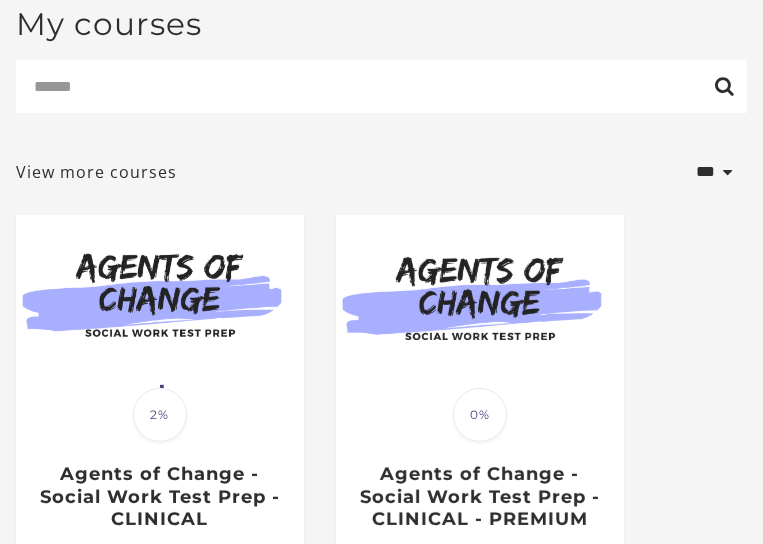 scroll, scrollTop: 0, scrollLeft: 0, axis: both 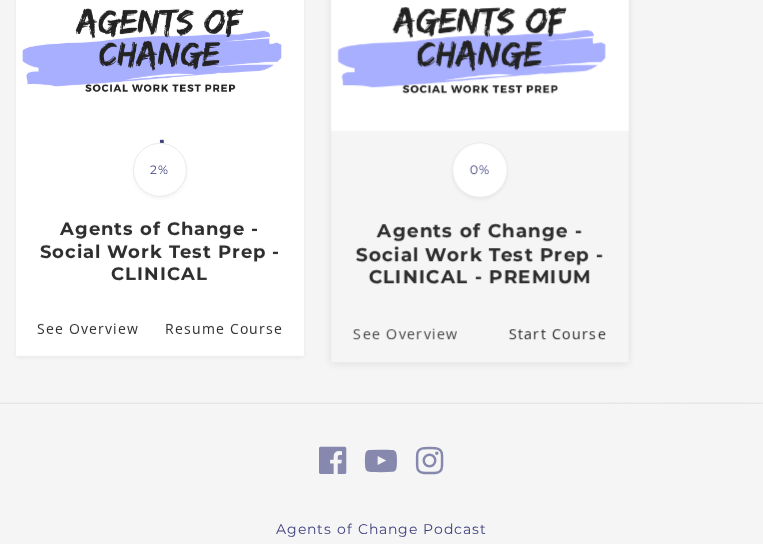 click on "See Overview" at bounding box center [394, 334] 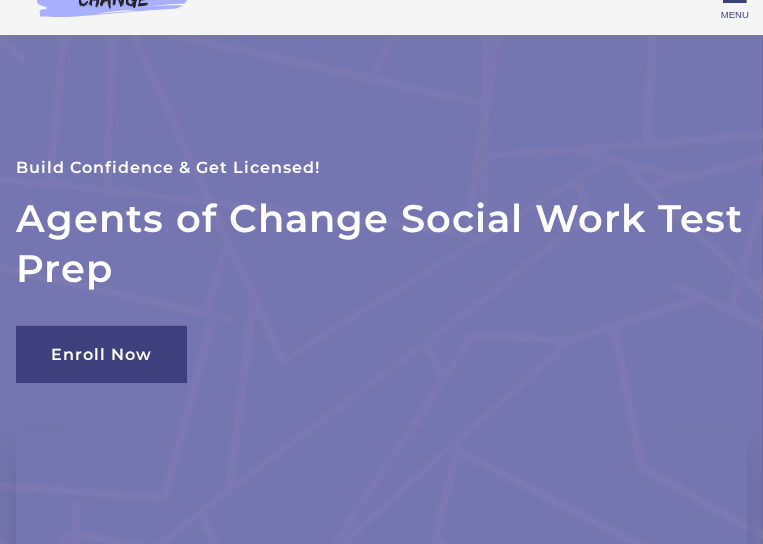 scroll, scrollTop: 845, scrollLeft: 0, axis: vertical 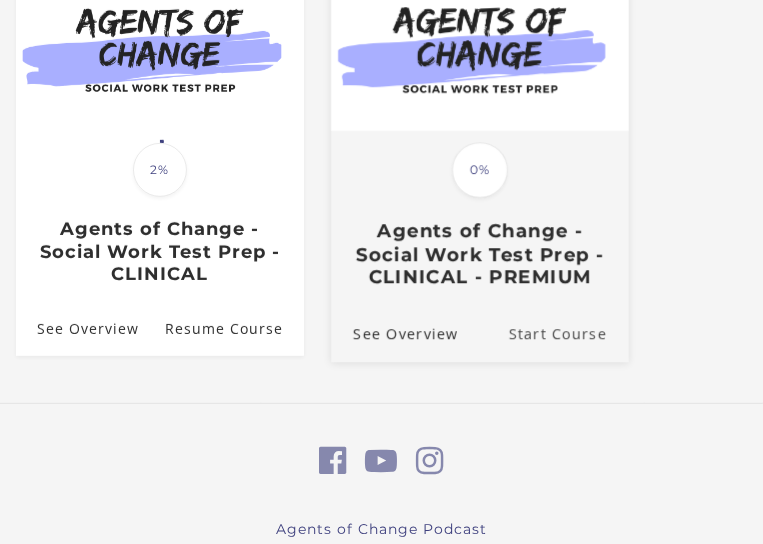 click on "Start Course" at bounding box center [569, 334] 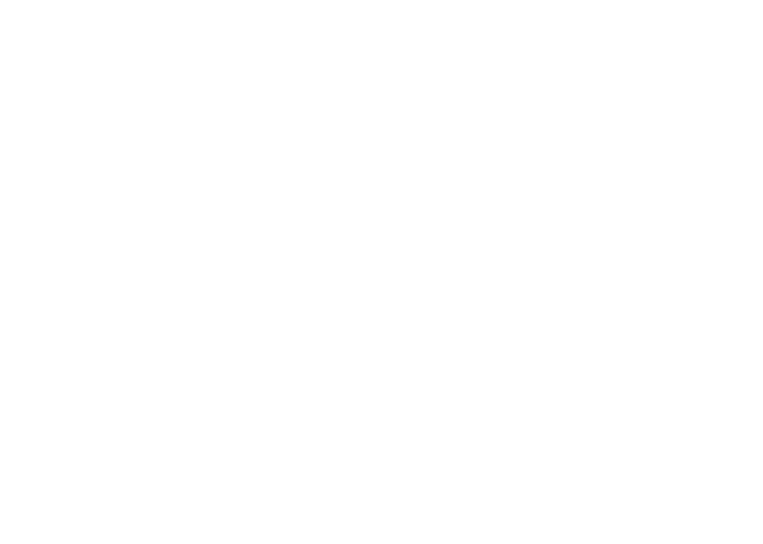 scroll, scrollTop: 0, scrollLeft: 0, axis: both 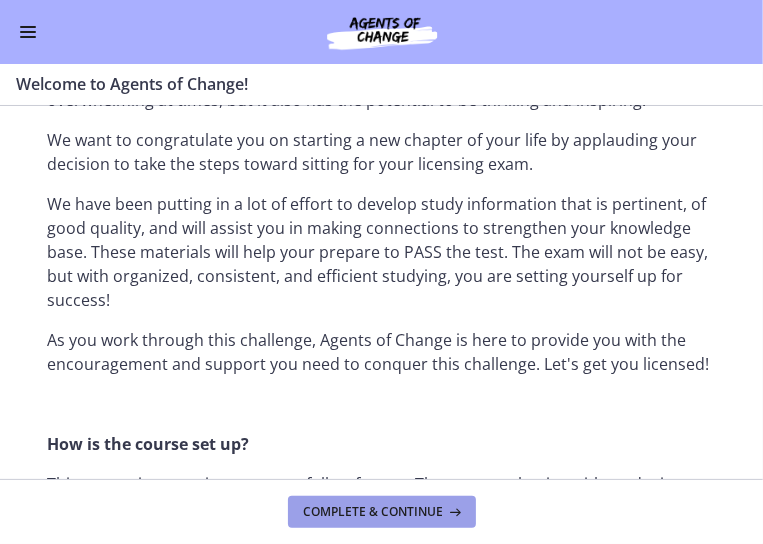 click on "Complete & continue" at bounding box center (374, 512) 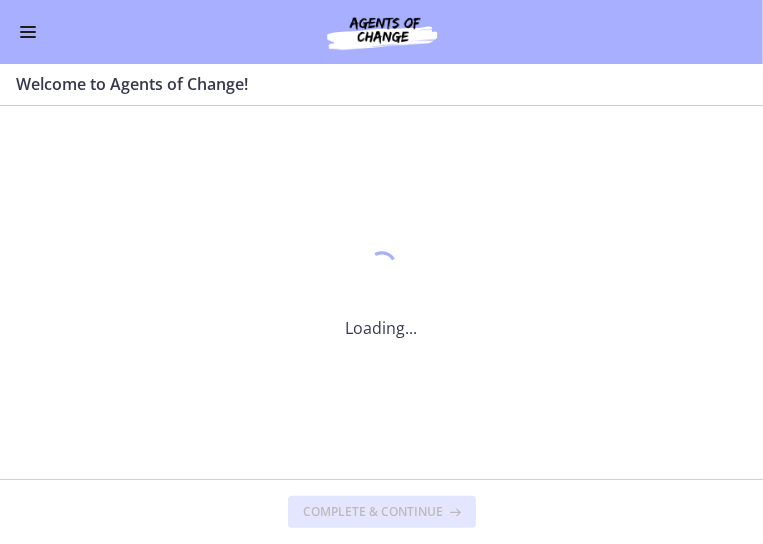 scroll, scrollTop: 0, scrollLeft: 0, axis: both 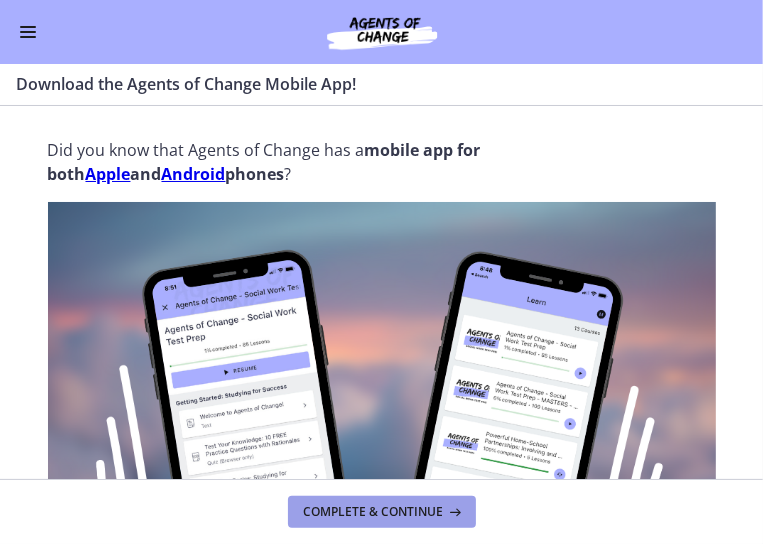 click on "Complete & continue" at bounding box center (374, 512) 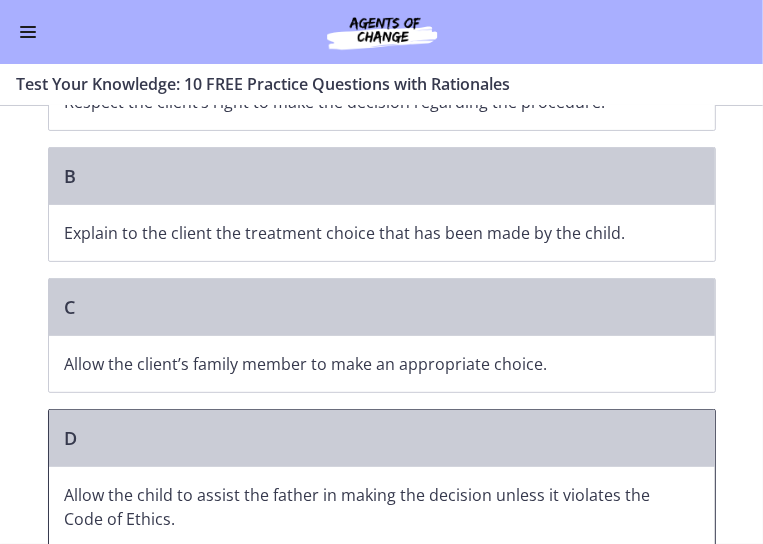 scroll, scrollTop: 250, scrollLeft: 0, axis: vertical 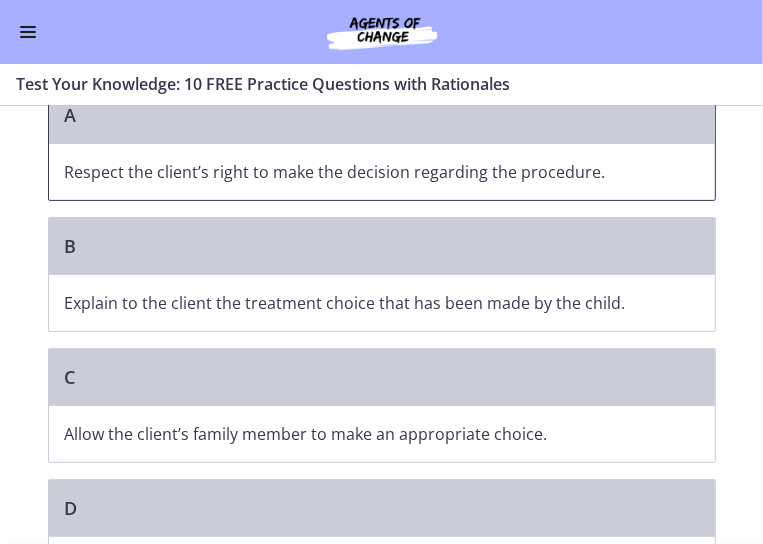 click on "Respect the client’s right to make the decision regarding the procedure." at bounding box center [362, 172] 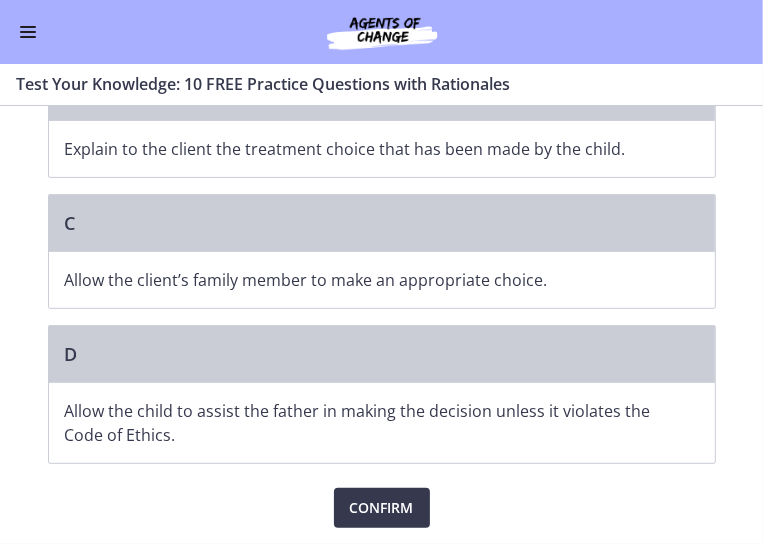 scroll, scrollTop: 636, scrollLeft: 0, axis: vertical 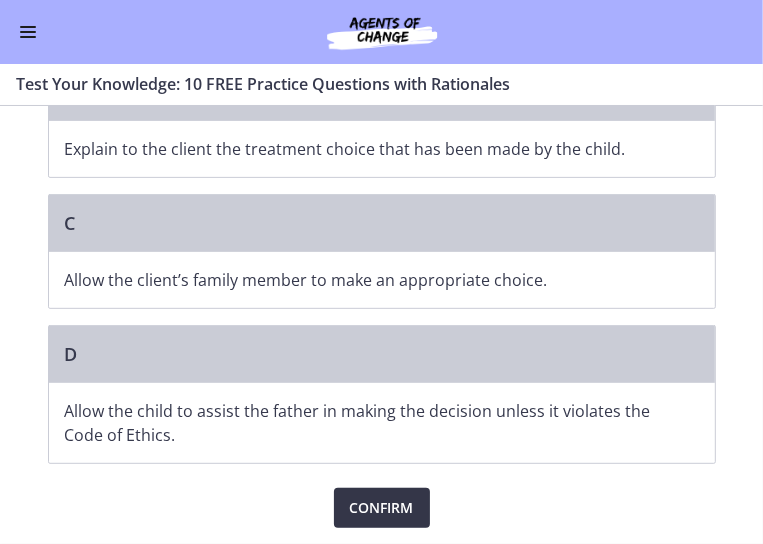click on "Confirm" at bounding box center [382, 508] 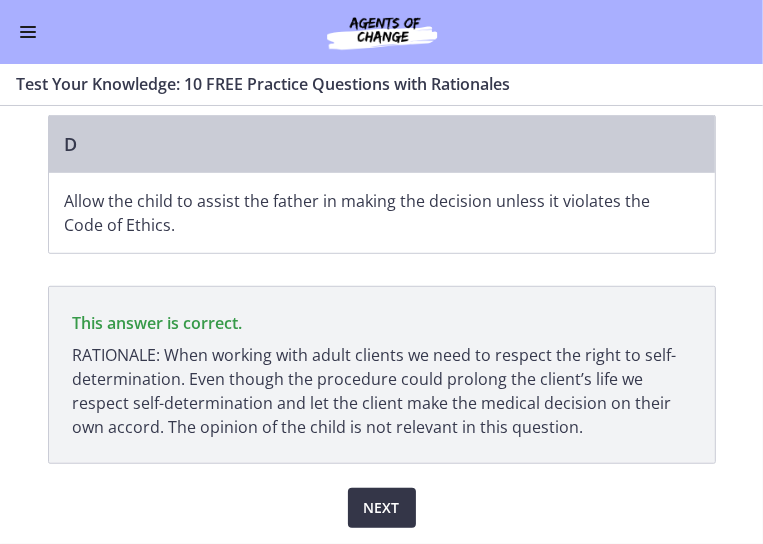 scroll, scrollTop: 905, scrollLeft: 0, axis: vertical 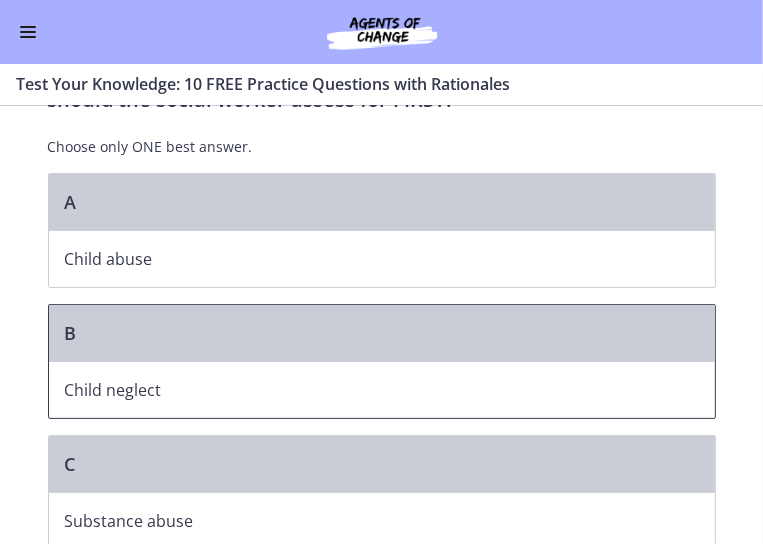 click on "Child neglect" at bounding box center [362, 390] 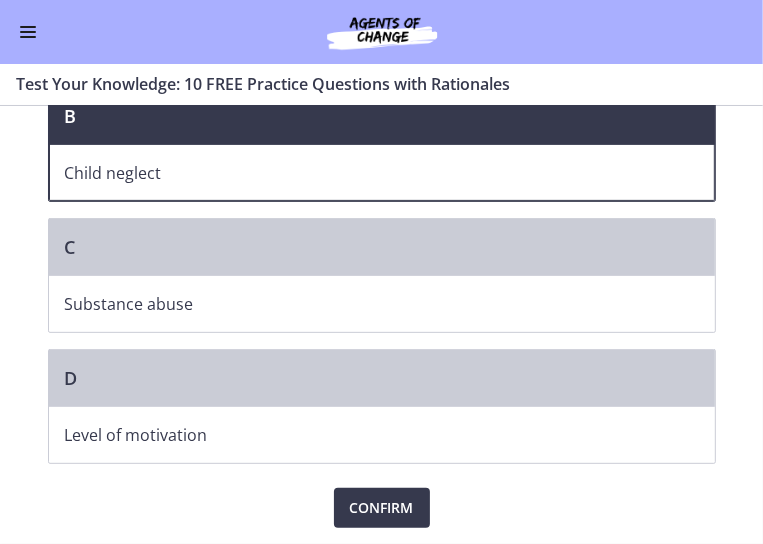 scroll, scrollTop: 513, scrollLeft: 0, axis: vertical 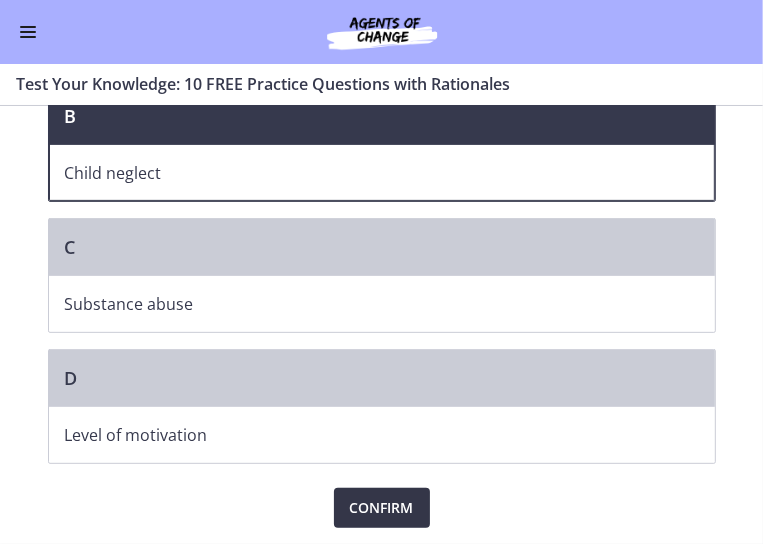 click on "Confirm" at bounding box center [382, 508] 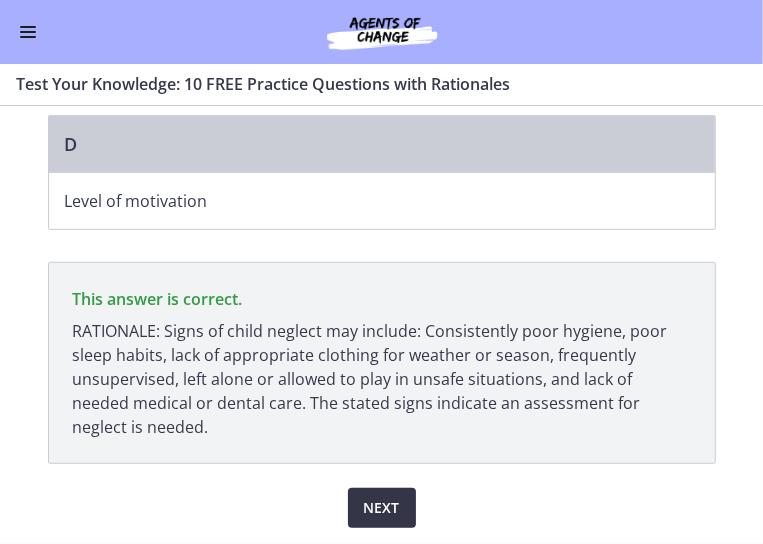 scroll, scrollTop: 783, scrollLeft: 0, axis: vertical 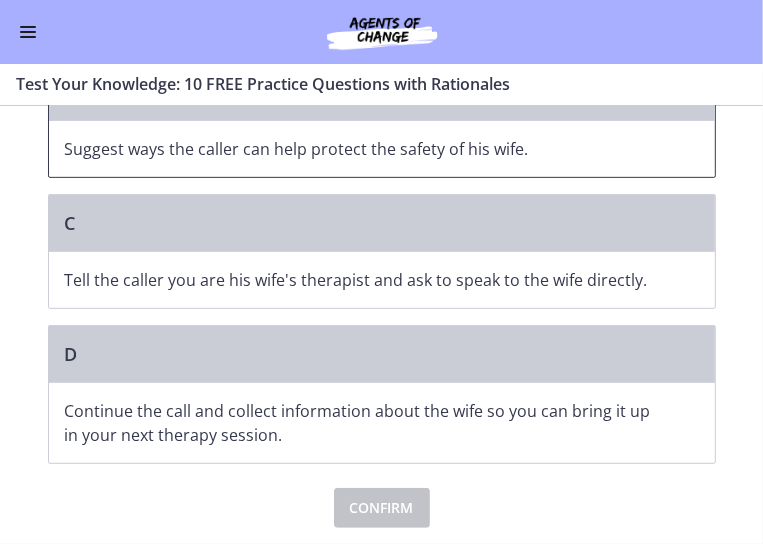 click on "Suggest ways the caller can help protect the safety of his wife." at bounding box center [362, 149] 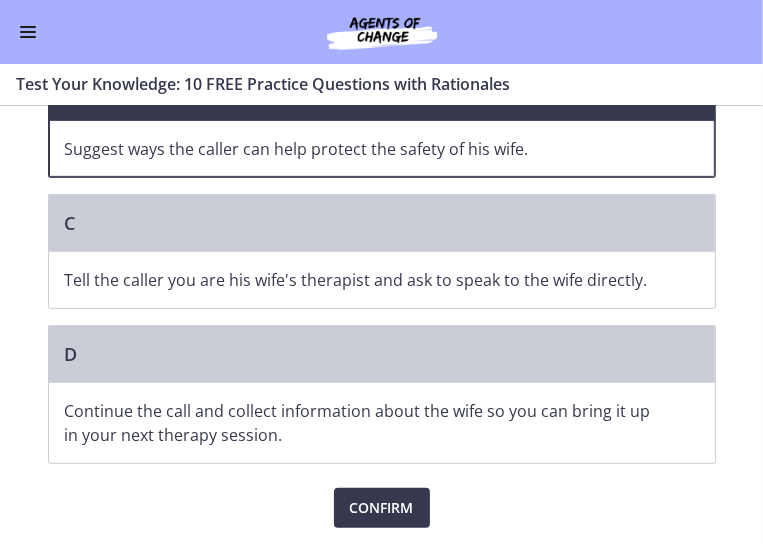 scroll, scrollTop: 589, scrollLeft: 0, axis: vertical 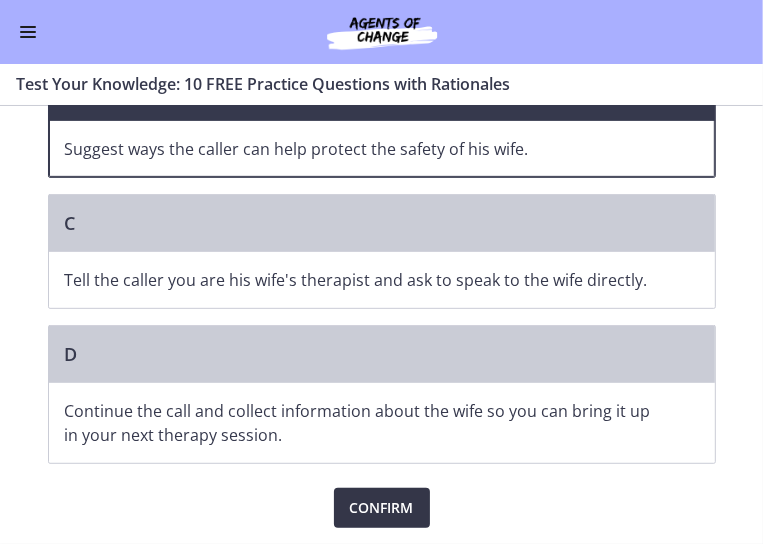 click on "Confirm" at bounding box center (382, 508) 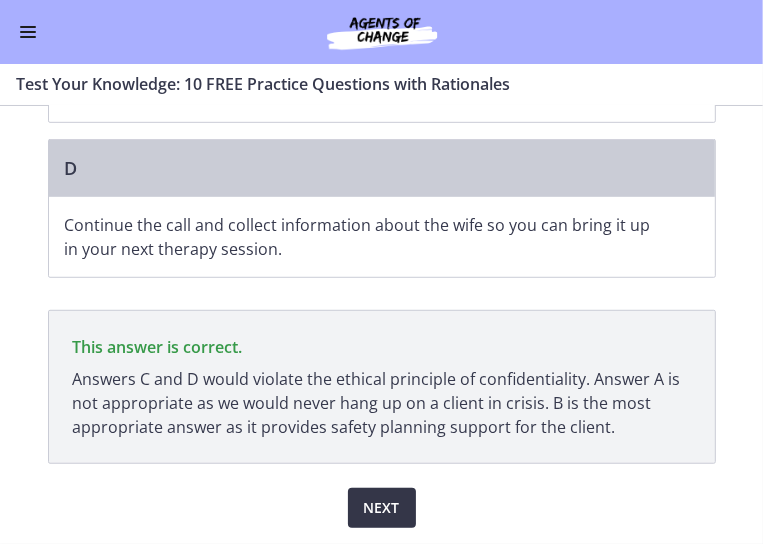 scroll, scrollTop: 845, scrollLeft: 0, axis: vertical 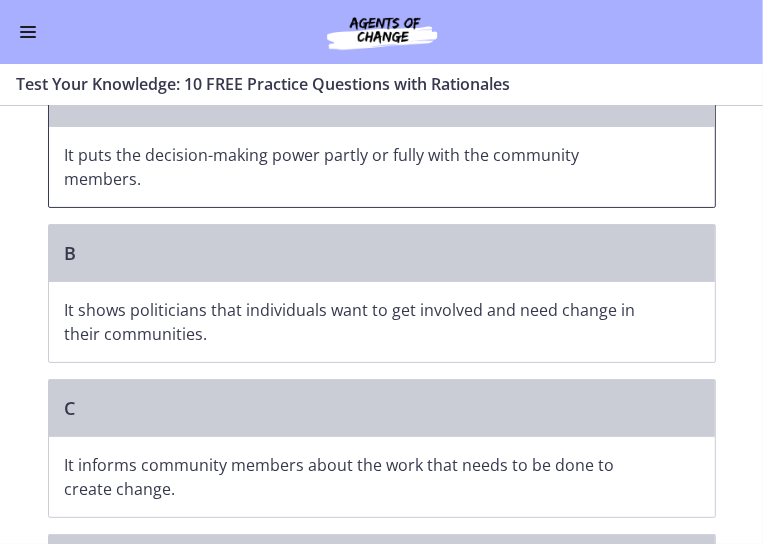 click on "It puts the decision-making power partly or fully with the community members." at bounding box center [362, 167] 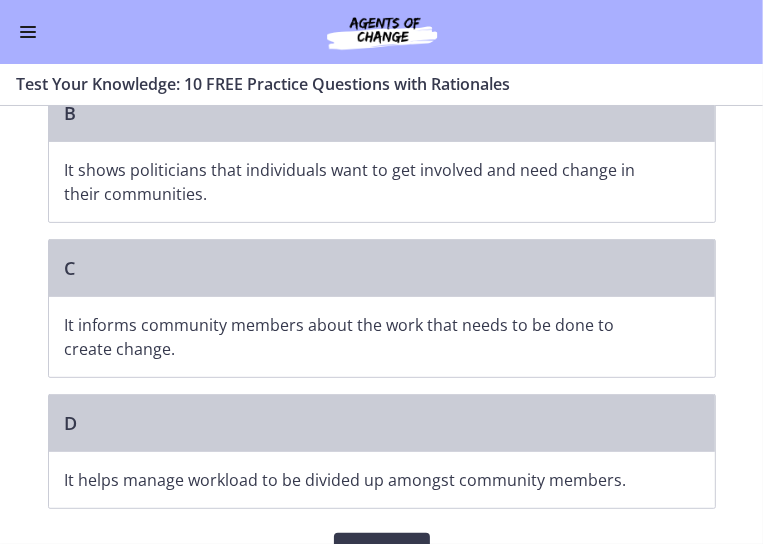 scroll, scrollTop: 504, scrollLeft: 0, axis: vertical 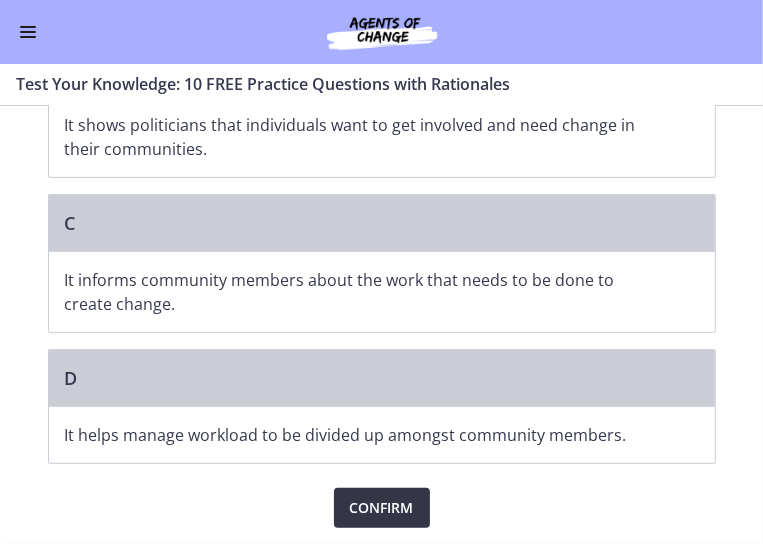 click on "Confirm" at bounding box center [382, 508] 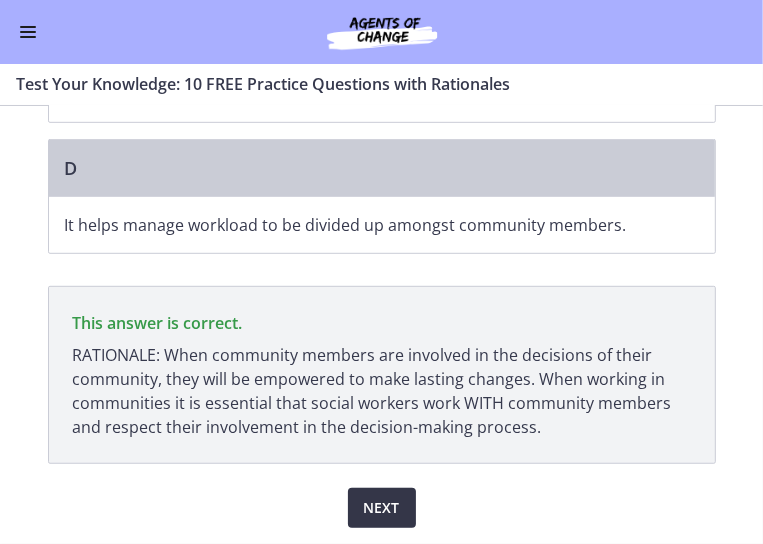 scroll, scrollTop: 805, scrollLeft: 0, axis: vertical 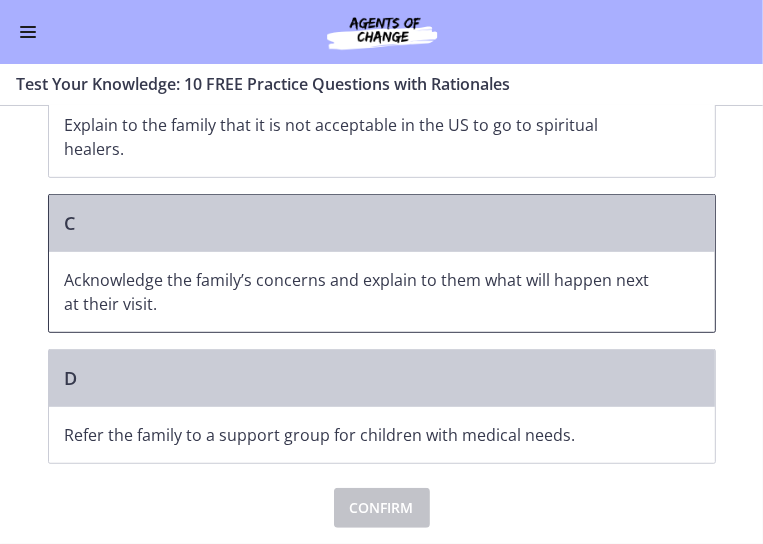 click on "Acknowledge the family’s concerns and explain to them what will happen next at their visit." at bounding box center (362, 292) 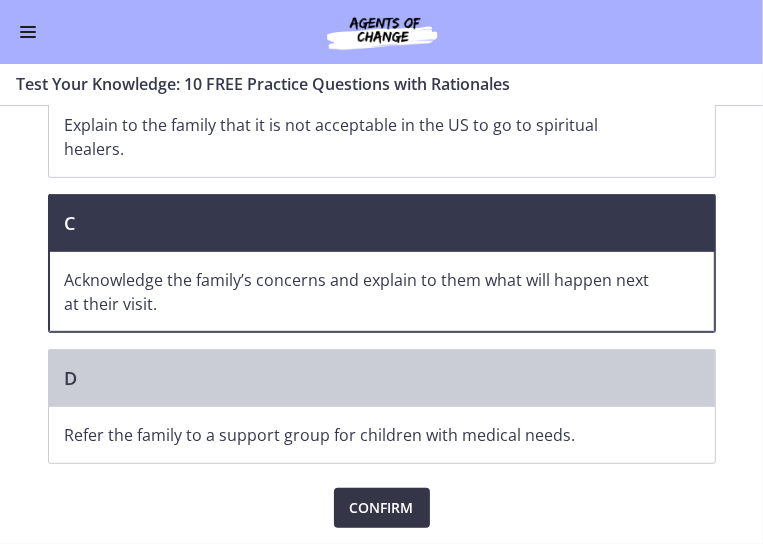 click on "Confirm" at bounding box center (382, 508) 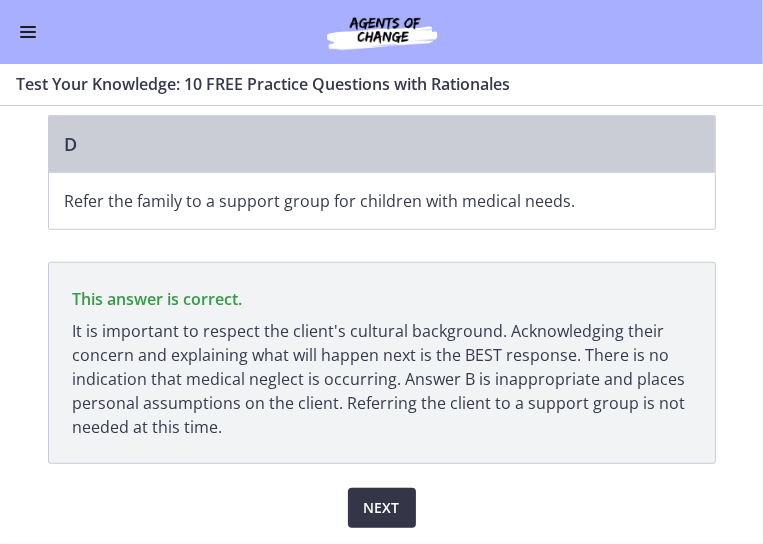 scroll, scrollTop: 1003, scrollLeft: 0, axis: vertical 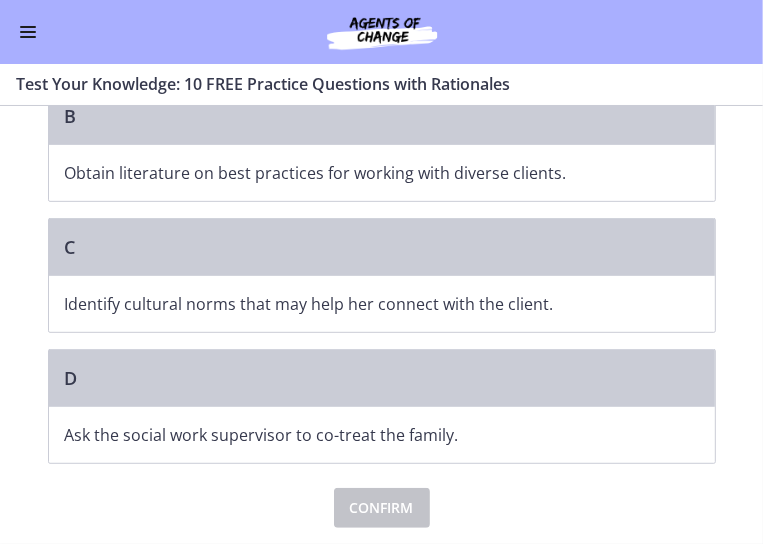 click on "Explore her own self-identity and how her beliefs may affect the therapeutic relationship." at bounding box center (362, 30) 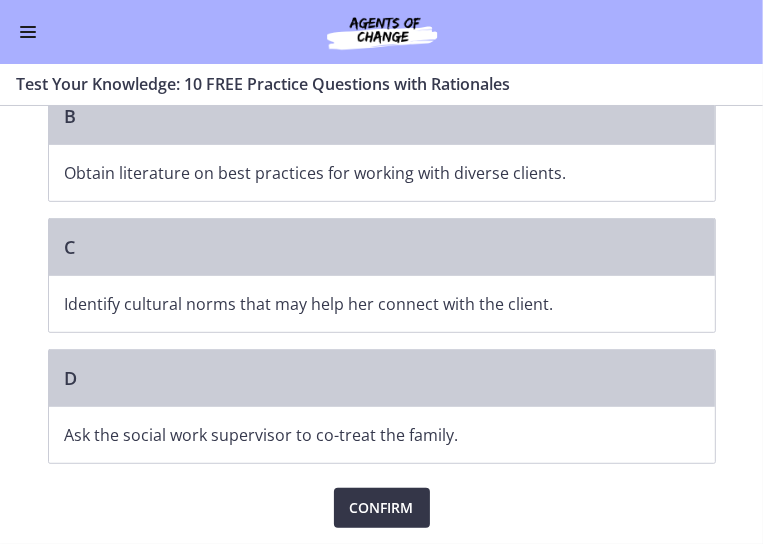 click on "Confirm" at bounding box center [382, 508] 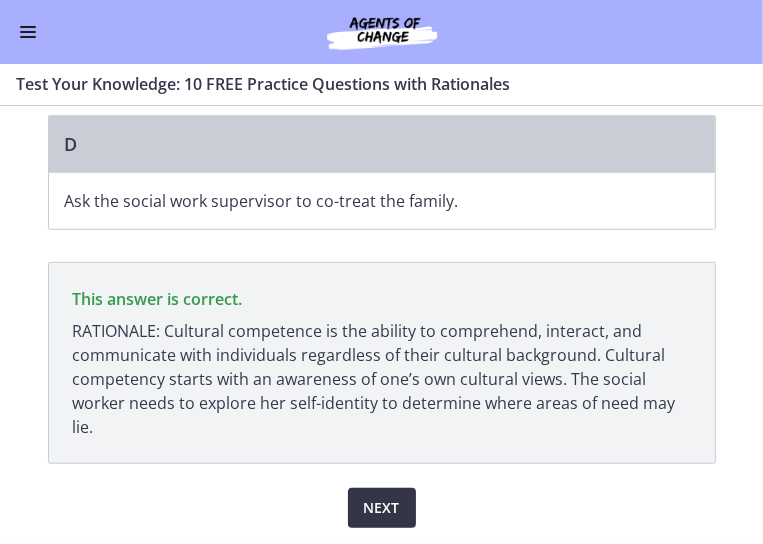 scroll, scrollTop: 910, scrollLeft: 0, axis: vertical 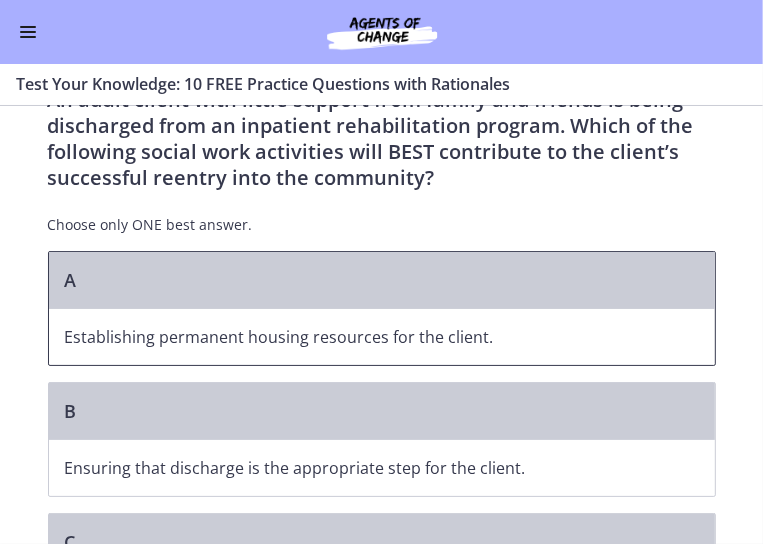 click on "Establishing permanent housing resources for the client." at bounding box center (362, 337) 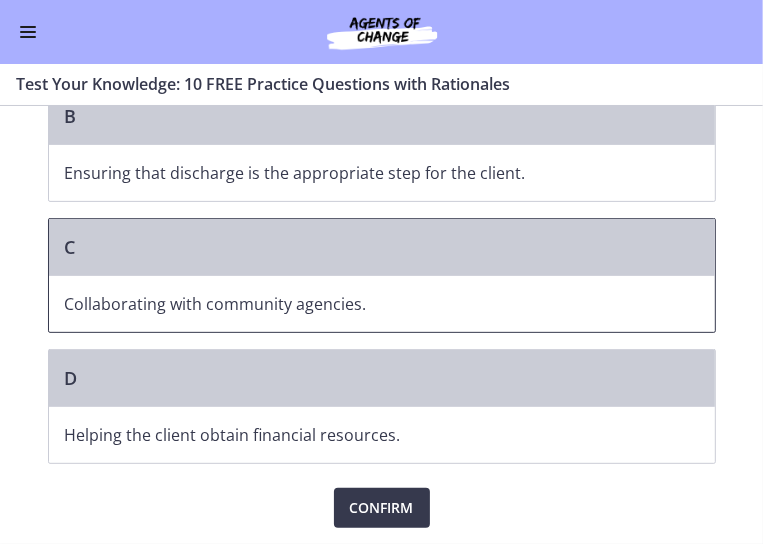 scroll, scrollTop: 503, scrollLeft: 0, axis: vertical 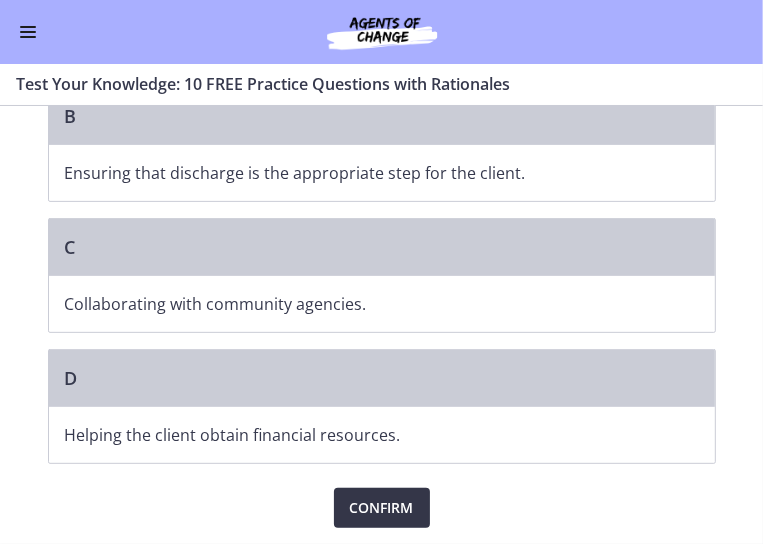 click on "Confirm" at bounding box center (382, 508) 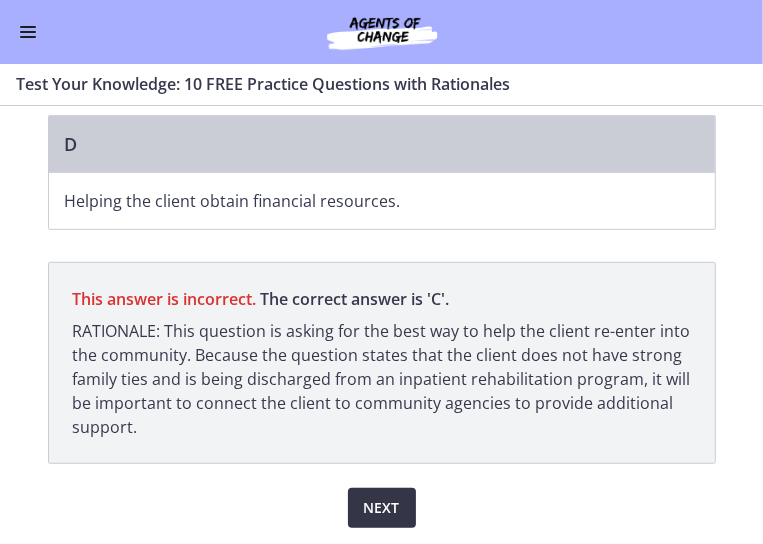 scroll, scrollTop: 768, scrollLeft: 0, axis: vertical 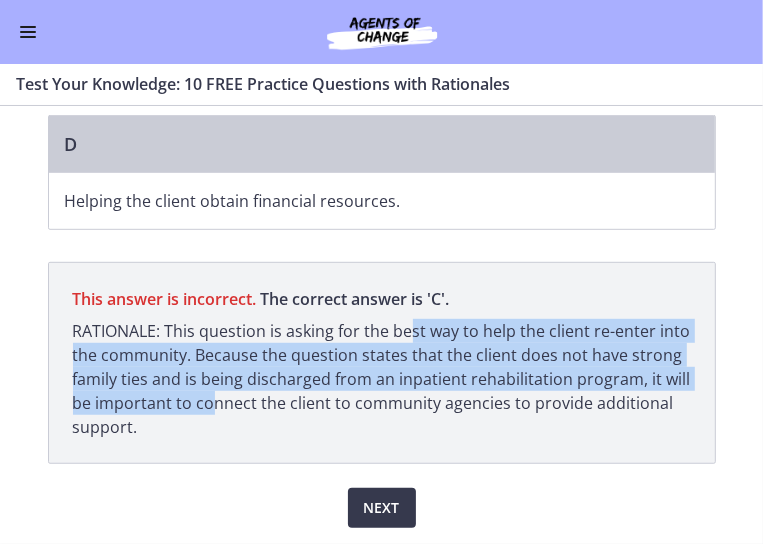 drag, startPoint x: 463, startPoint y: 314, endPoint x: 585, endPoint y: 406, distance: 152.80052 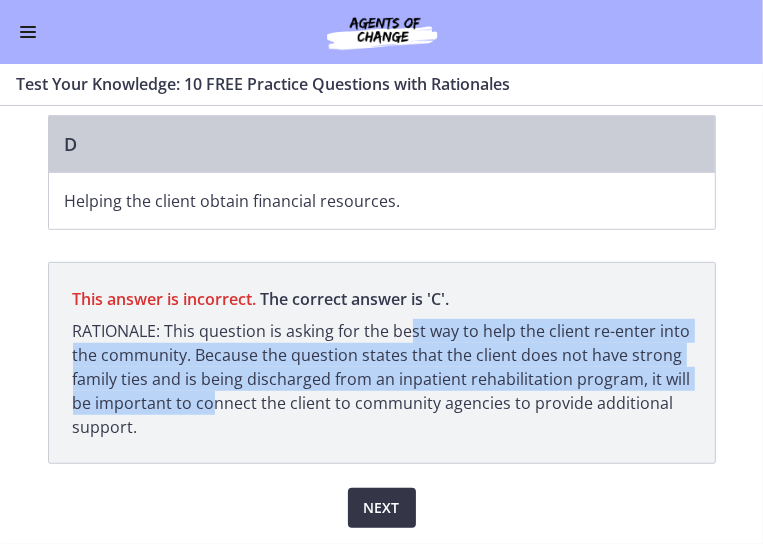click on "Next" at bounding box center [382, 508] 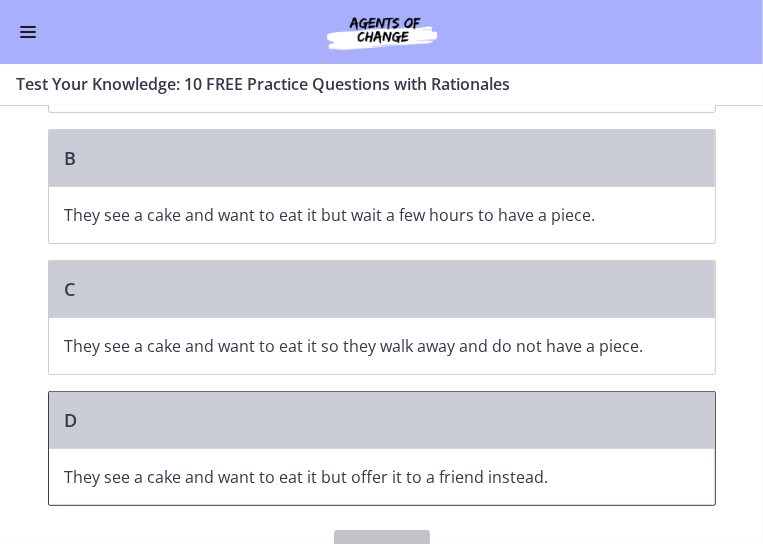 scroll, scrollTop: 136, scrollLeft: 0, axis: vertical 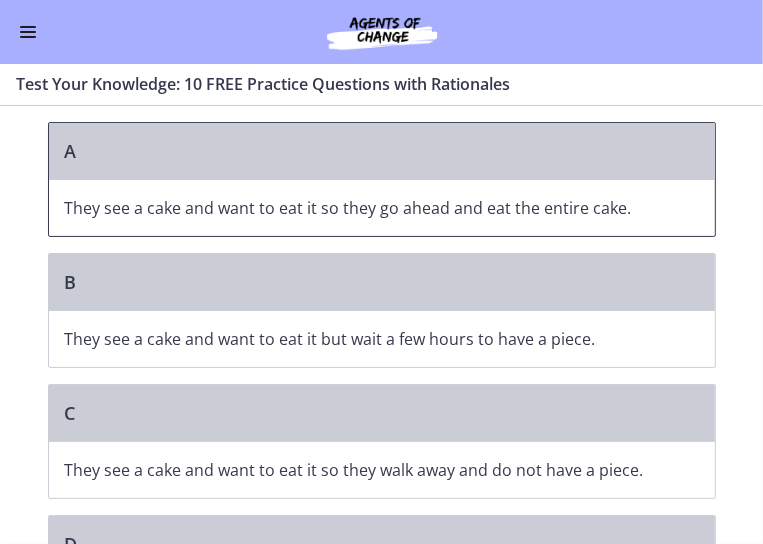 click on "They see a cake and want to eat it so they go ahead and eat the entire cake." at bounding box center [382, 208] 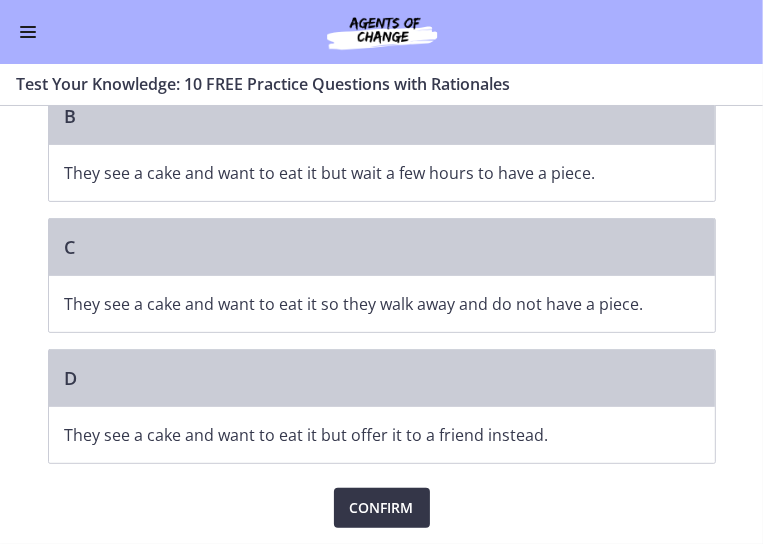 click on "Confirm" at bounding box center [382, 508] 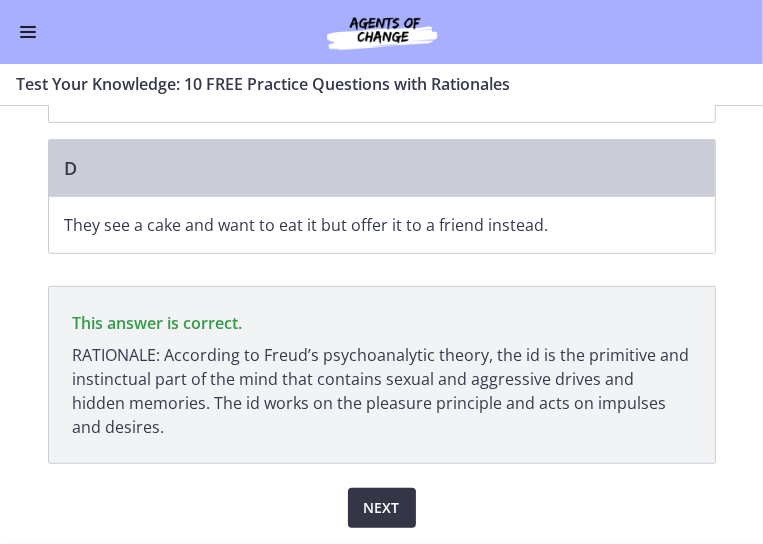scroll, scrollTop: 745, scrollLeft: 0, axis: vertical 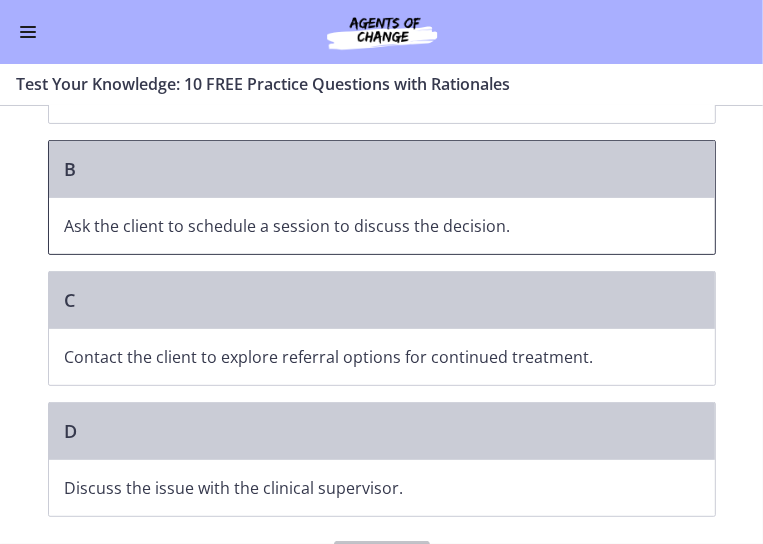click on "Ask the client to schedule a session to discuss the decision." at bounding box center [362, 226] 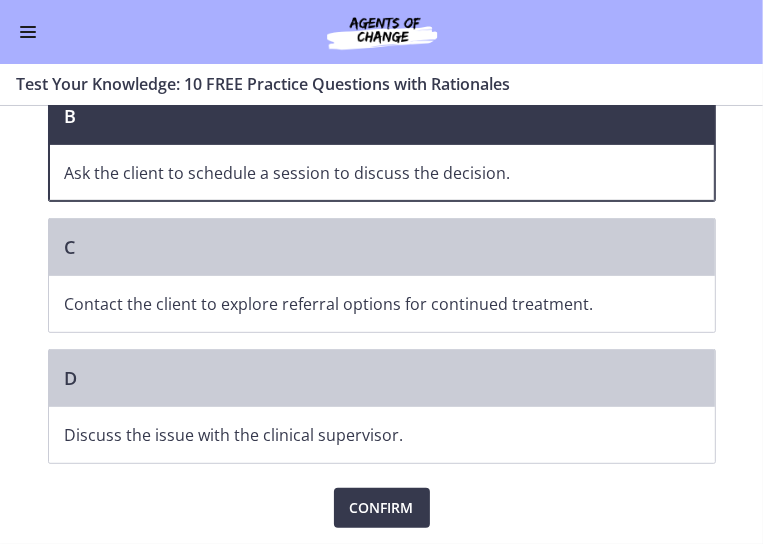 scroll, scrollTop: 546, scrollLeft: 0, axis: vertical 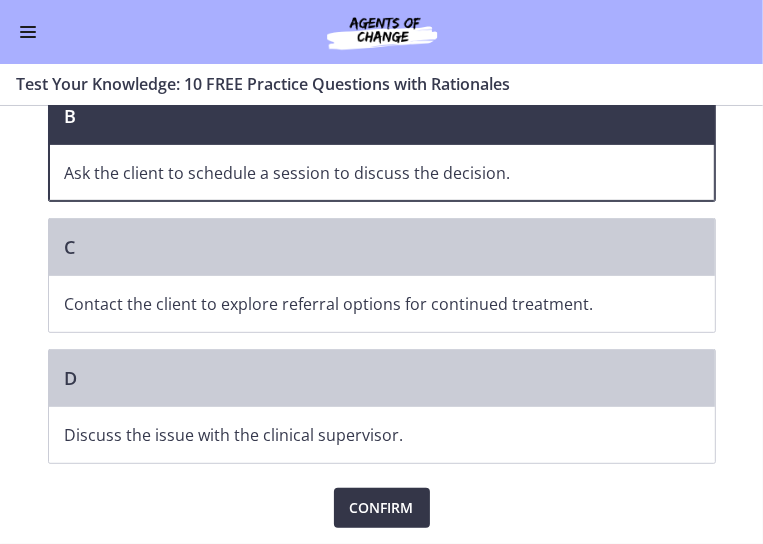 click on "Confirm" at bounding box center (382, 508) 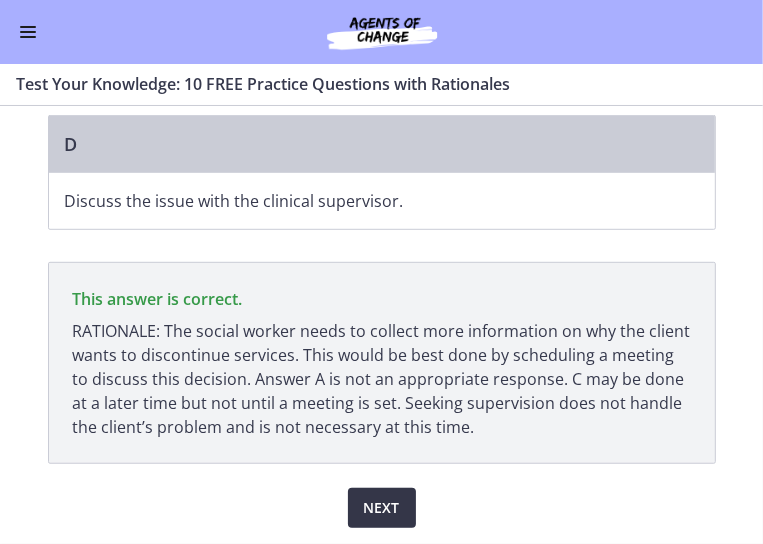 scroll, scrollTop: 845, scrollLeft: 0, axis: vertical 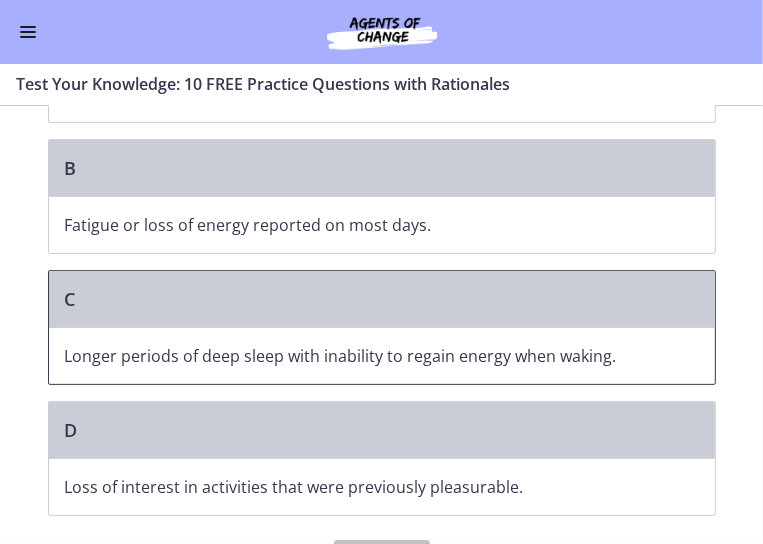 click on "Longer periods of deep sleep with inability to regain energy when waking." at bounding box center (362, 356) 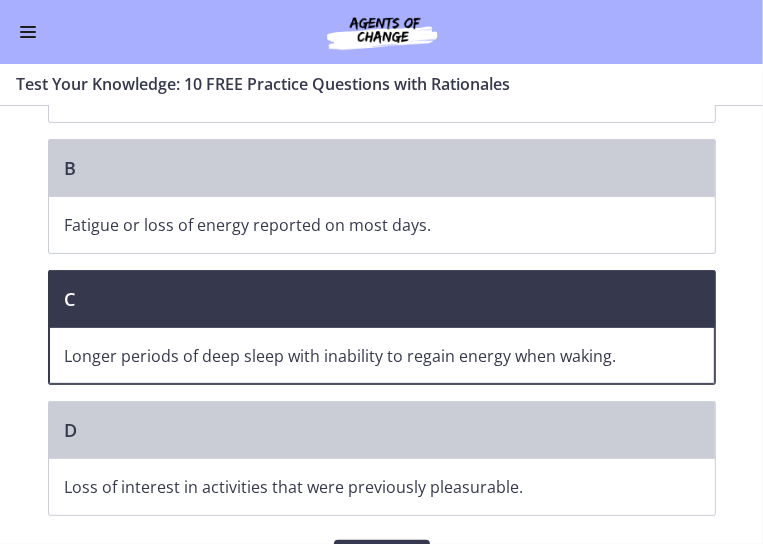scroll, scrollTop: 446, scrollLeft: 0, axis: vertical 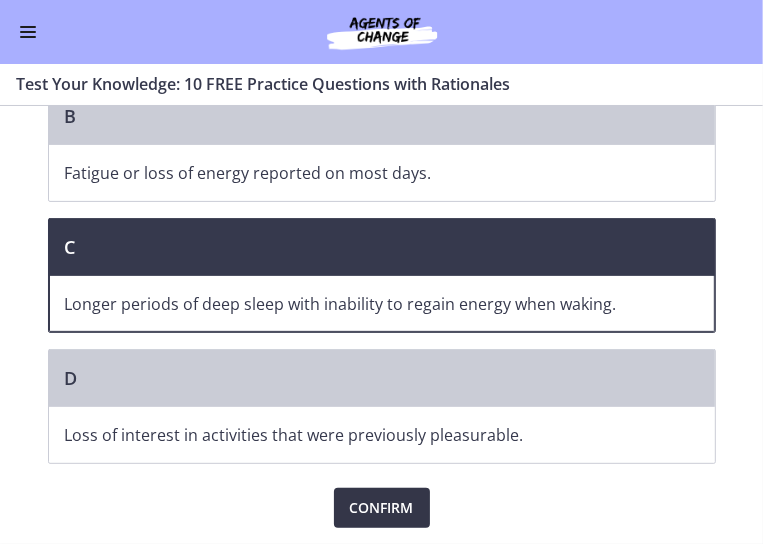 click on "Confirm" at bounding box center (382, 508) 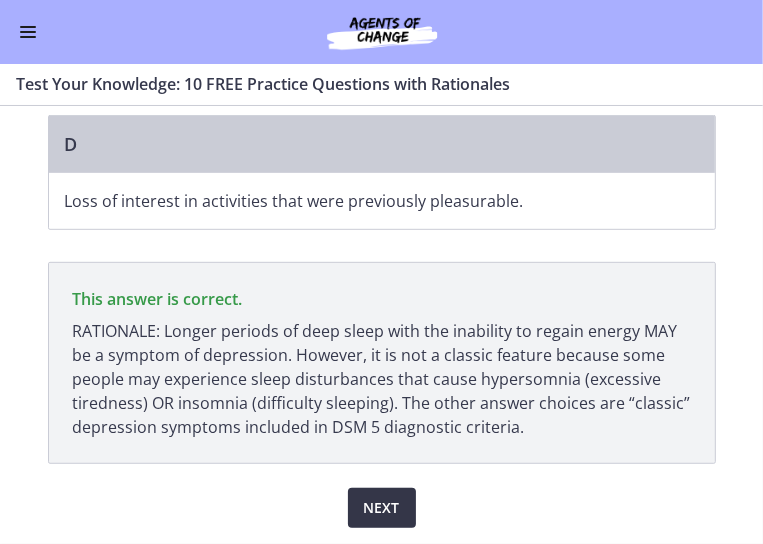 scroll, scrollTop: 745, scrollLeft: 0, axis: vertical 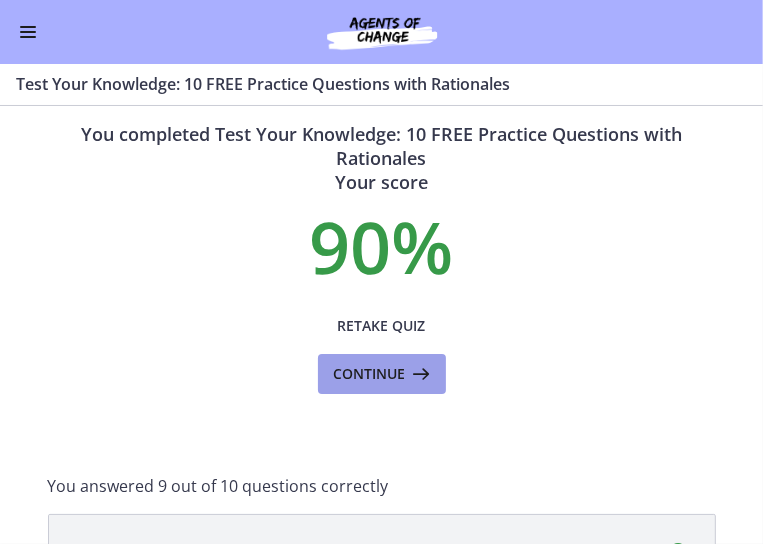 click on "Continue" at bounding box center [370, 374] 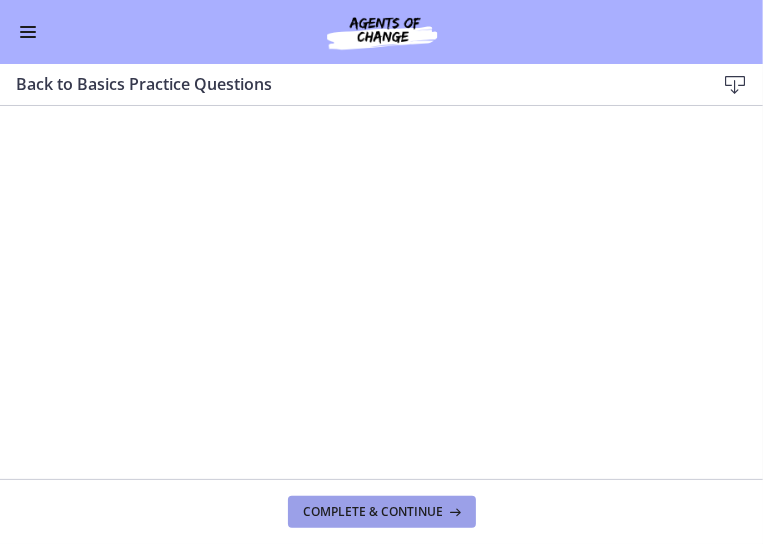 click on "Complete & continue" at bounding box center [374, 512] 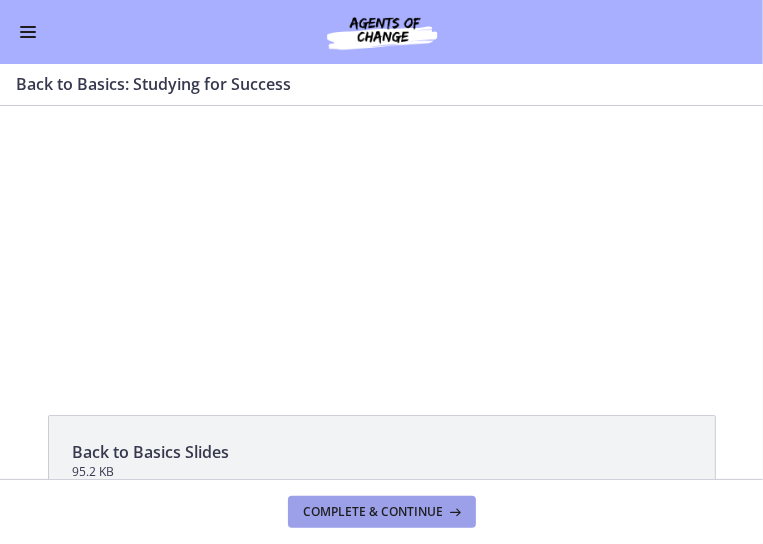 click on "Complete & continue" at bounding box center [374, 512] 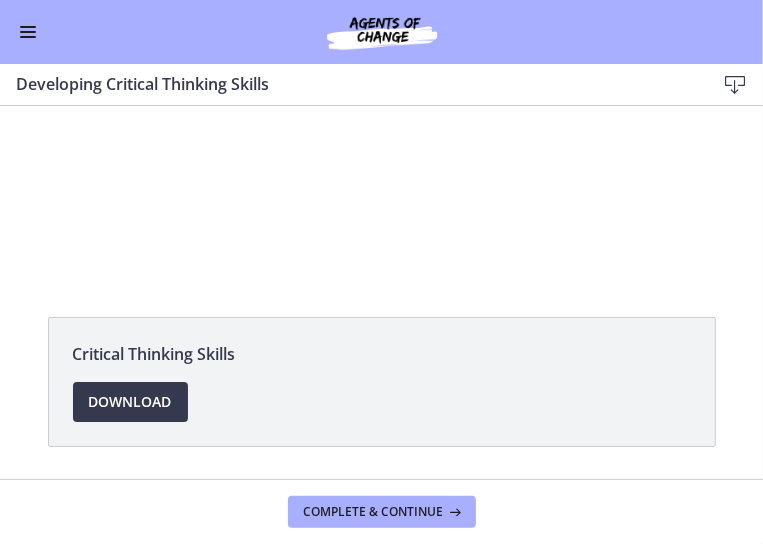 scroll, scrollTop: 159, scrollLeft: 0, axis: vertical 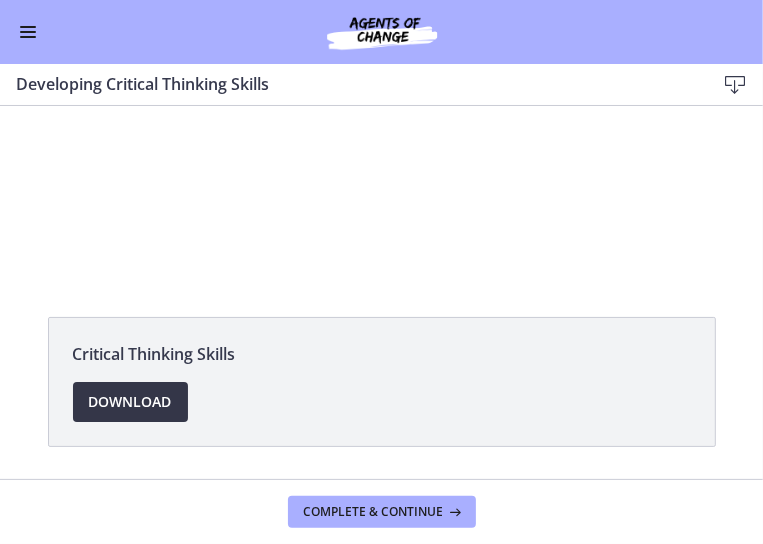 click on "Download
Opens in a new window" at bounding box center (130, 402) 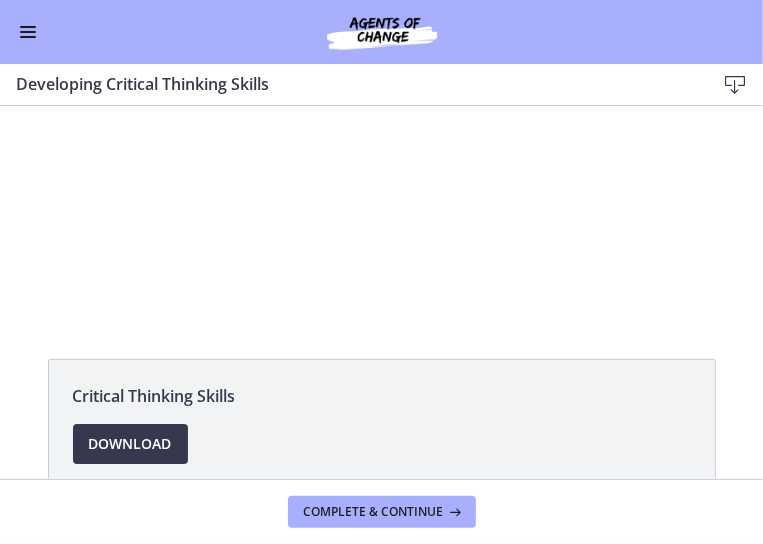 scroll, scrollTop: 0, scrollLeft: 0, axis: both 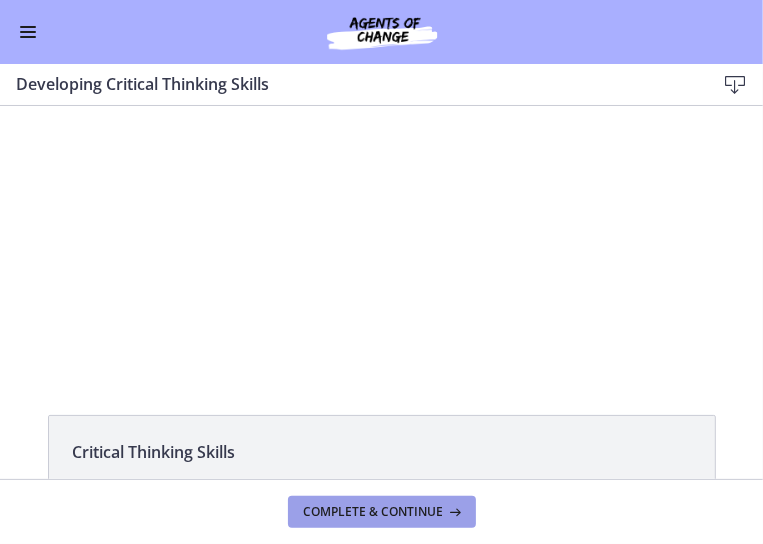 click on "Complete & continue" at bounding box center (374, 512) 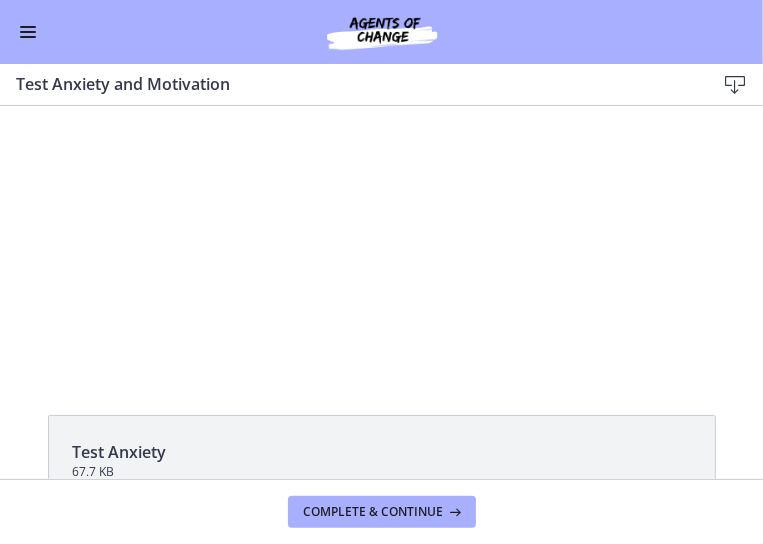 scroll, scrollTop: 0, scrollLeft: 0, axis: both 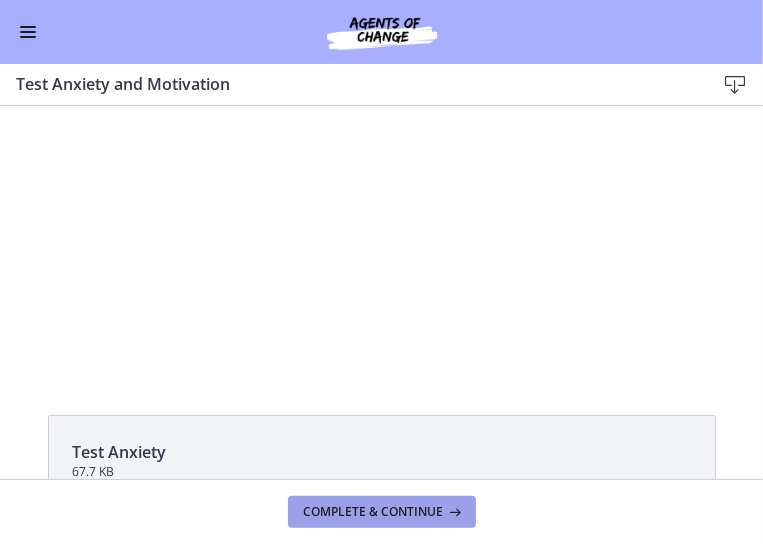 click on "Complete & continue" at bounding box center (374, 512) 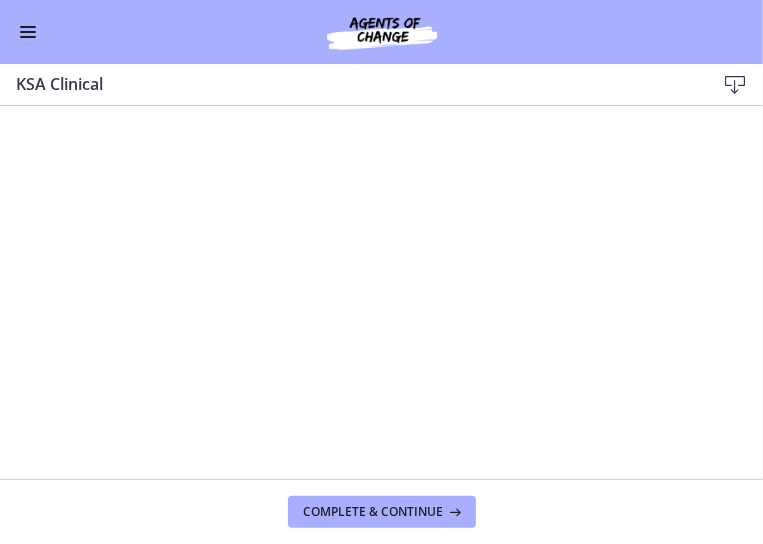 click at bounding box center [735, 85] 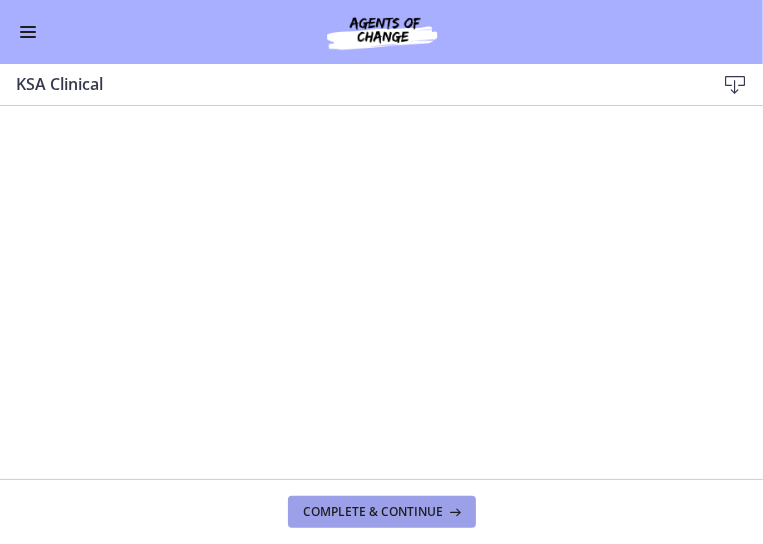 click on "Complete & continue" at bounding box center (374, 512) 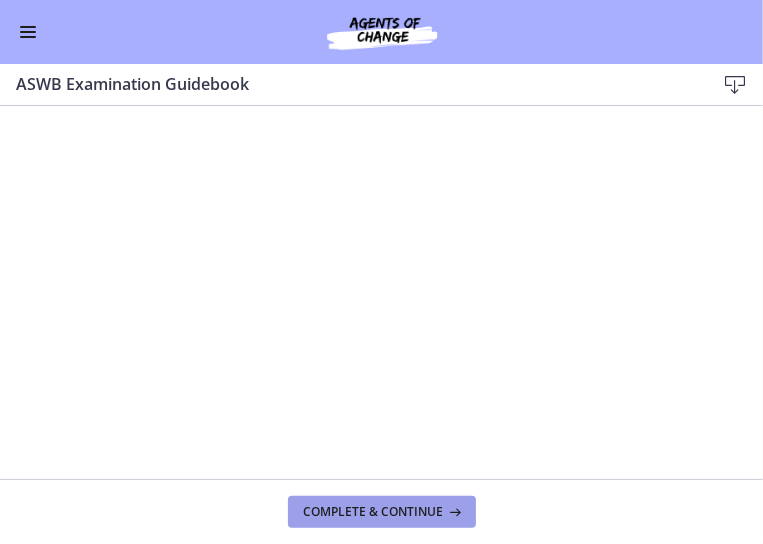 click on "Complete & continue" at bounding box center (382, 512) 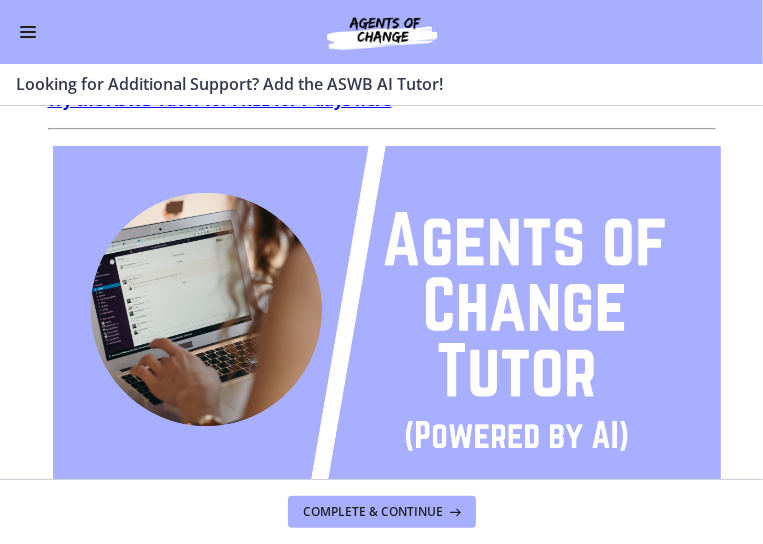 scroll, scrollTop: 508, scrollLeft: 0, axis: vertical 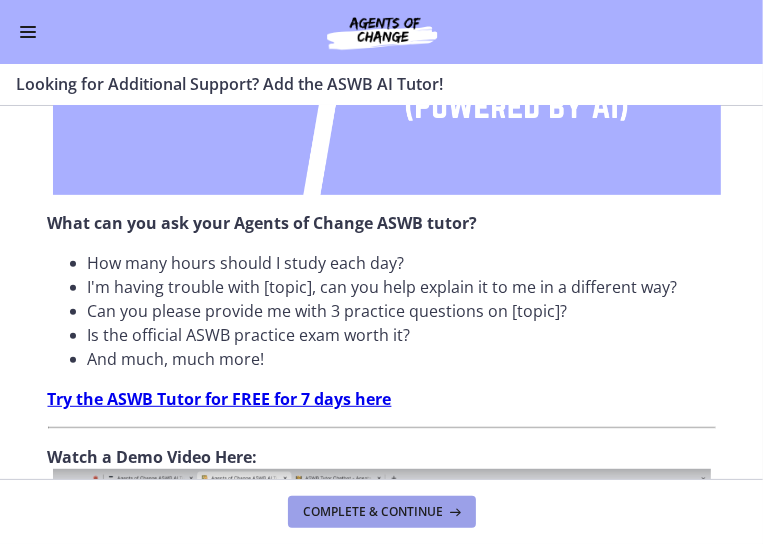 click on "Complete & continue" at bounding box center [382, 512] 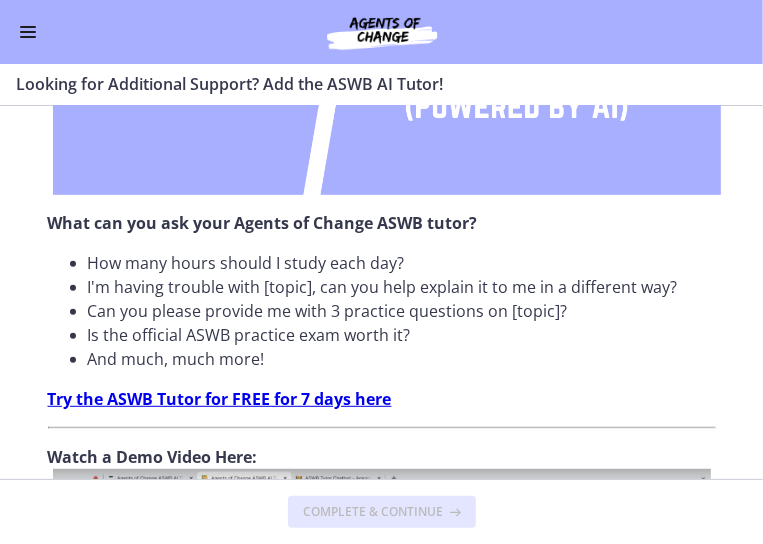 scroll, scrollTop: 0, scrollLeft: 0, axis: both 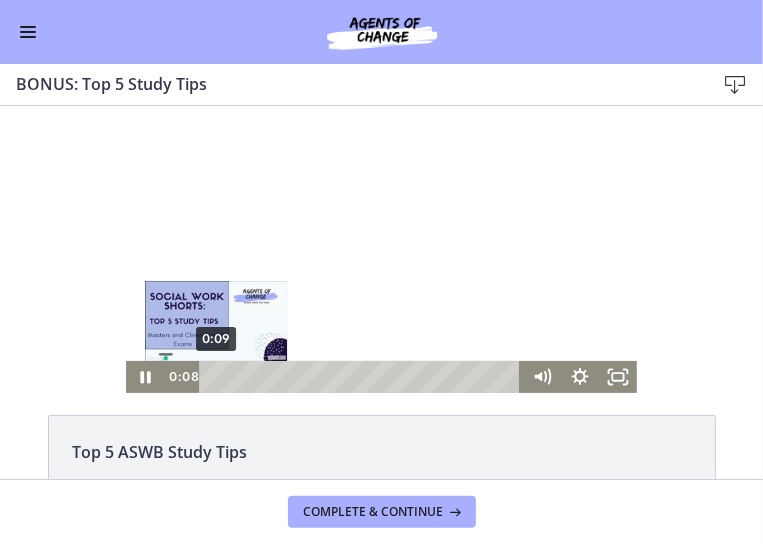 click at bounding box center (215, 376) 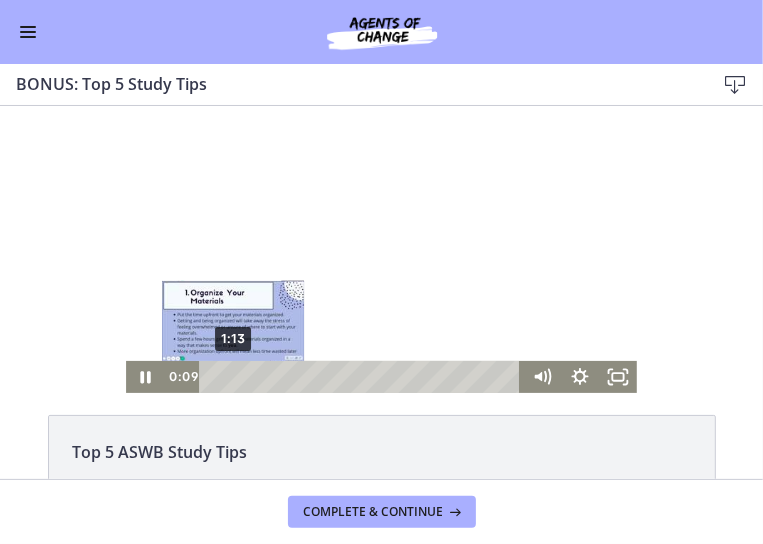 click on "1:13" at bounding box center [363, 376] 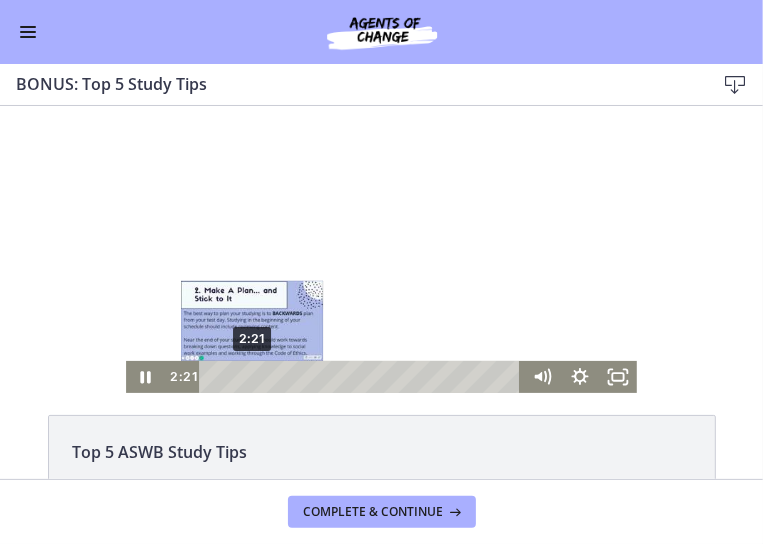 click on "2:21" at bounding box center [363, 376] 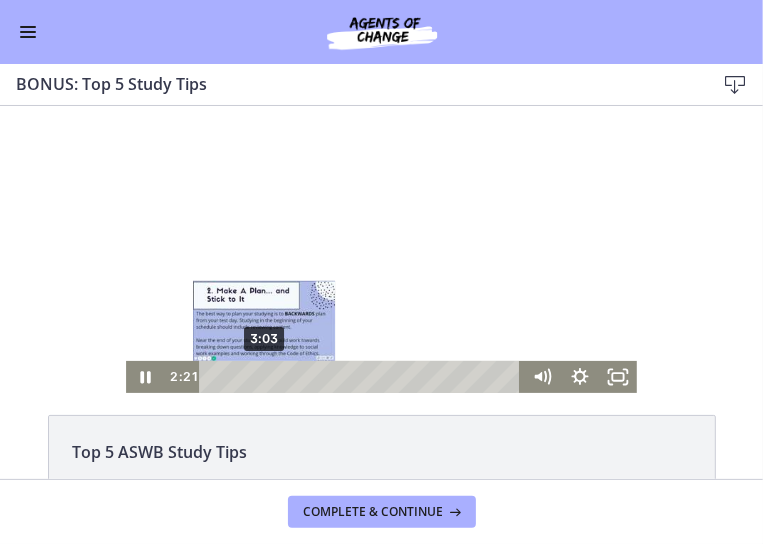 click on "3:03" at bounding box center (363, 376) 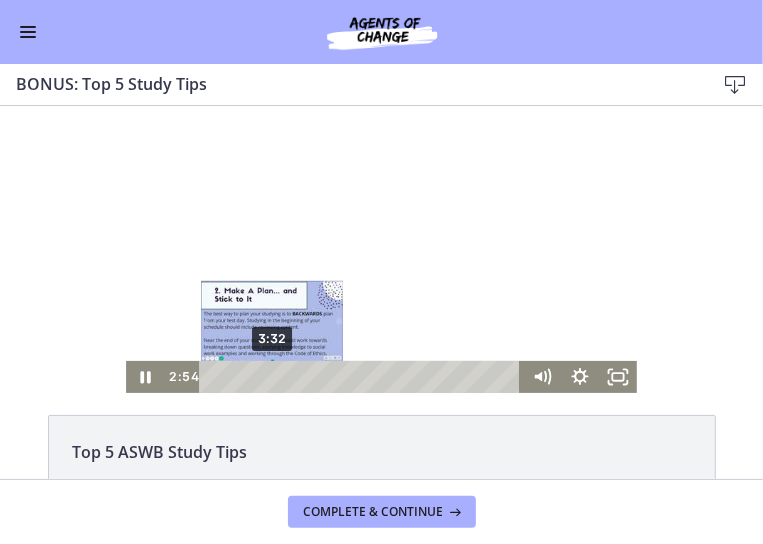 click on "3:32" at bounding box center [363, 376] 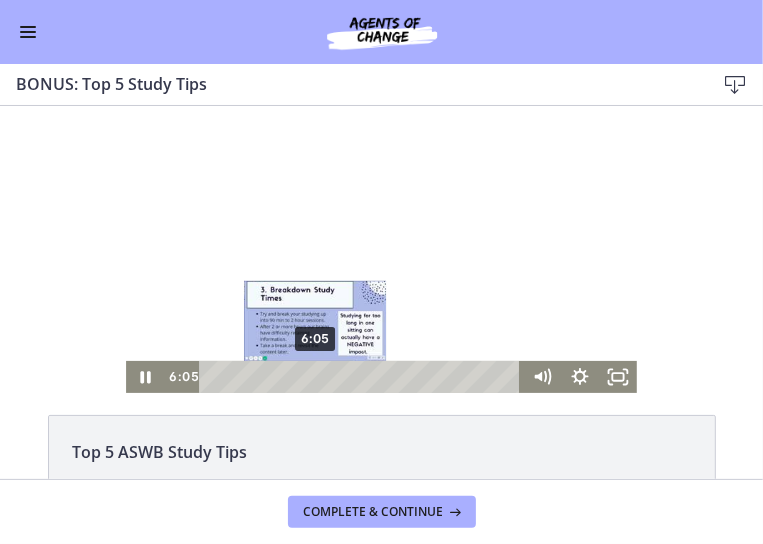 click on "6:05" at bounding box center [363, 376] 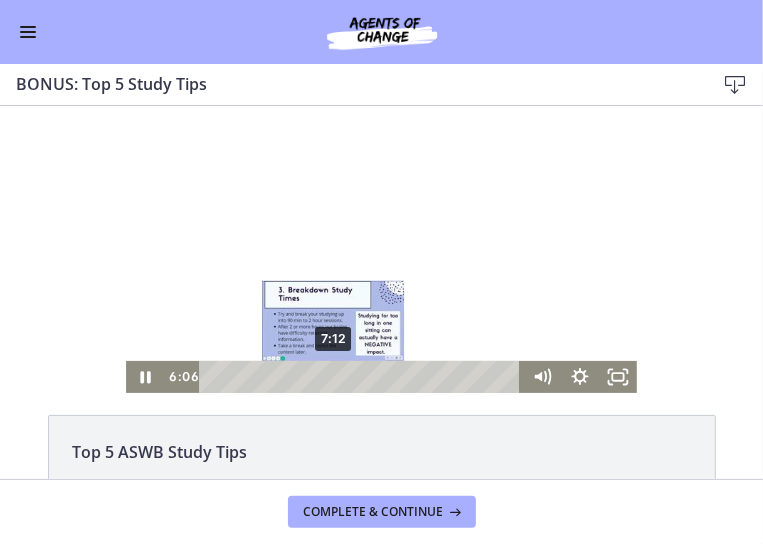 click on "7:12" at bounding box center (363, 376) 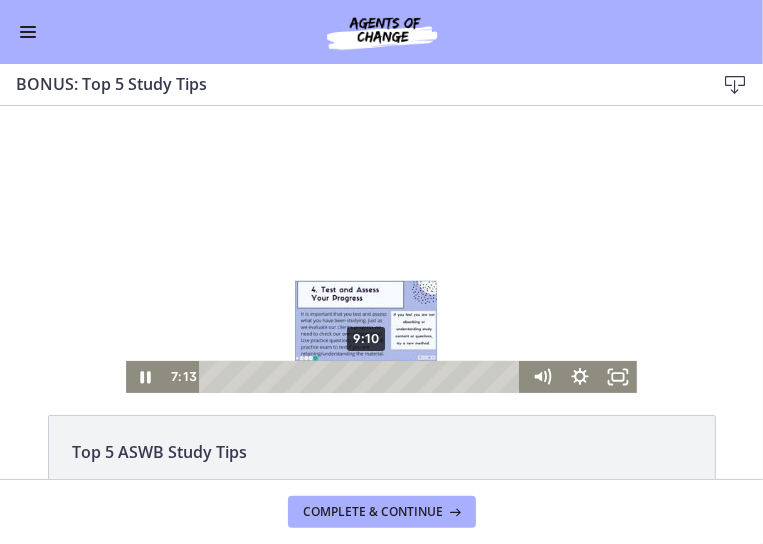 click on "9:10" at bounding box center (363, 376) 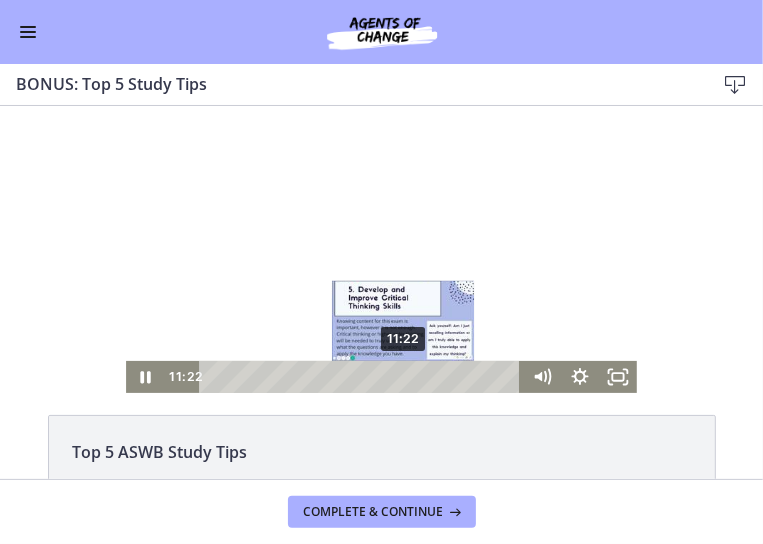 click on "11:22" at bounding box center (363, 376) 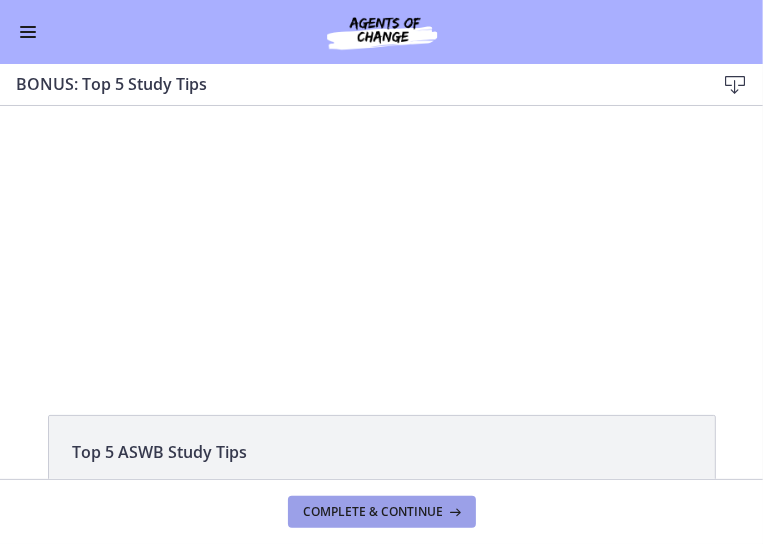 click on "Complete & continue" at bounding box center [374, 512] 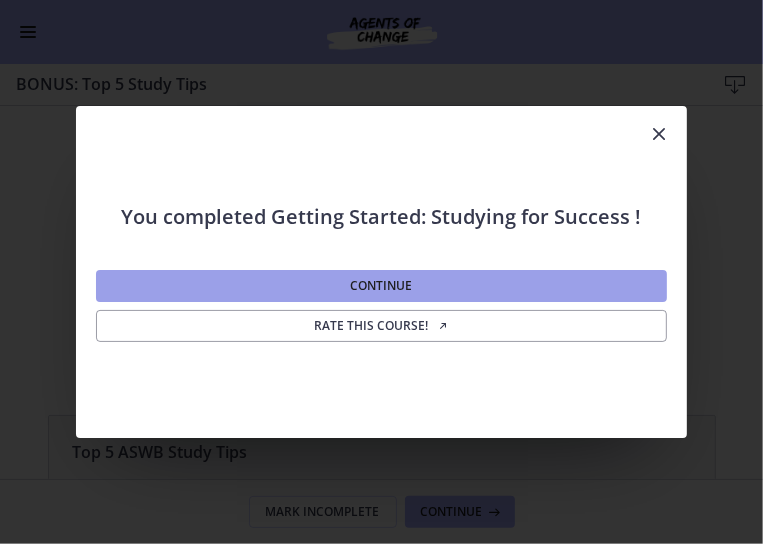 click on "Continue" at bounding box center (381, 286) 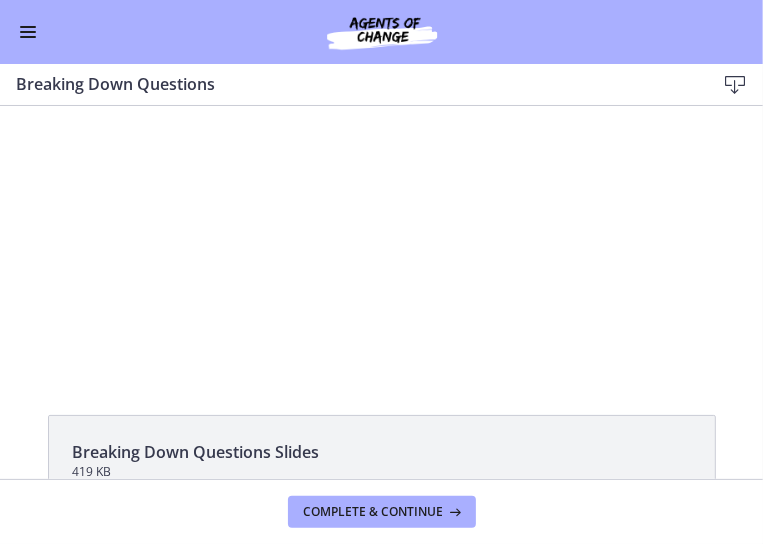 click on "Breaking Down Questions Slides
419 KB
Download
Opens in a new window" at bounding box center (382, 488) 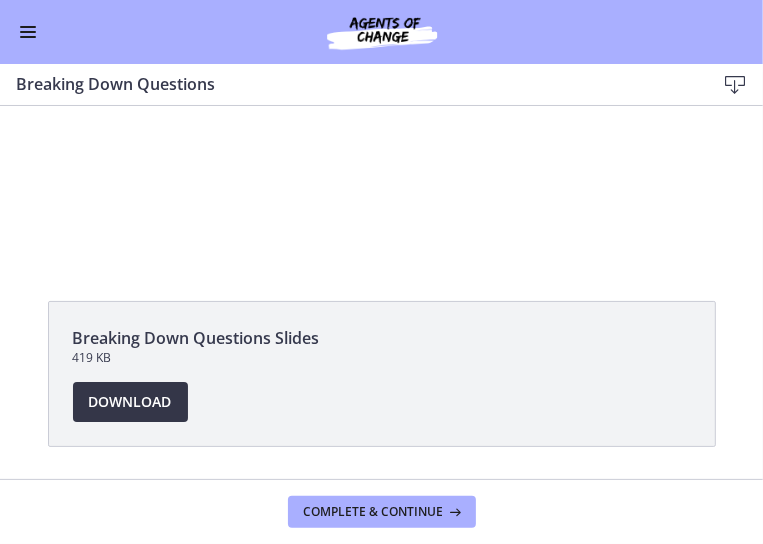 click on "Download
Opens in a new window" at bounding box center (130, 402) 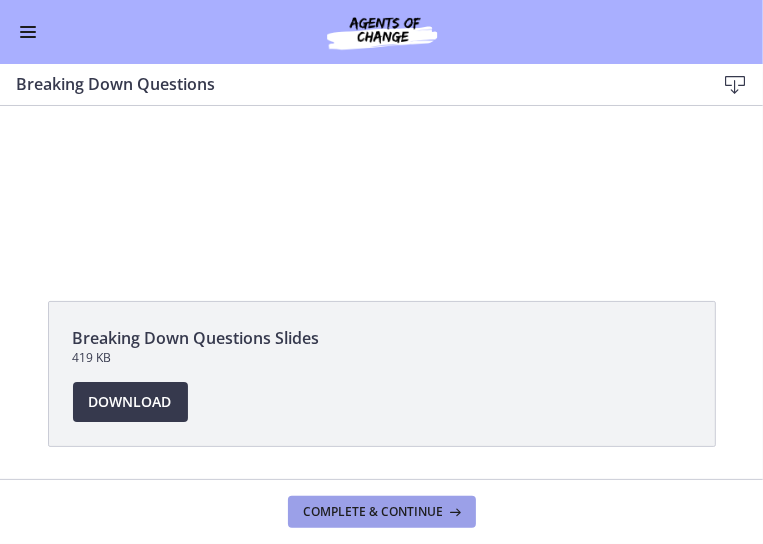 click on "Complete & continue" at bounding box center [374, 512] 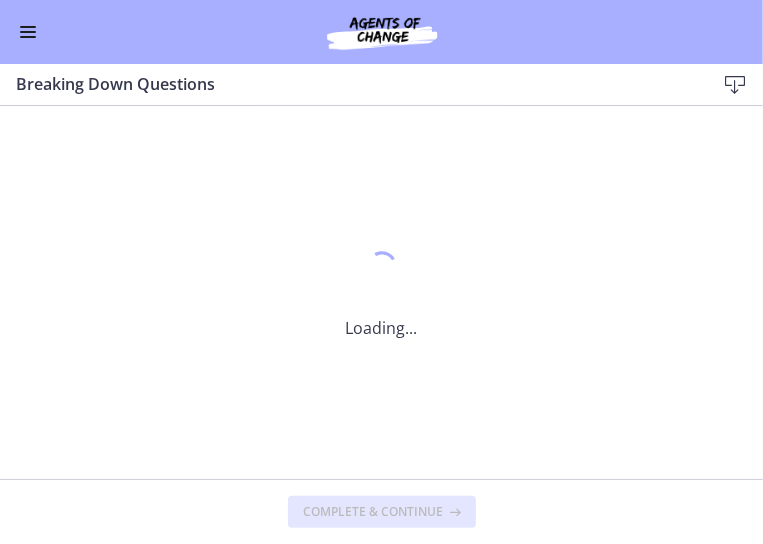 scroll, scrollTop: 0, scrollLeft: 0, axis: both 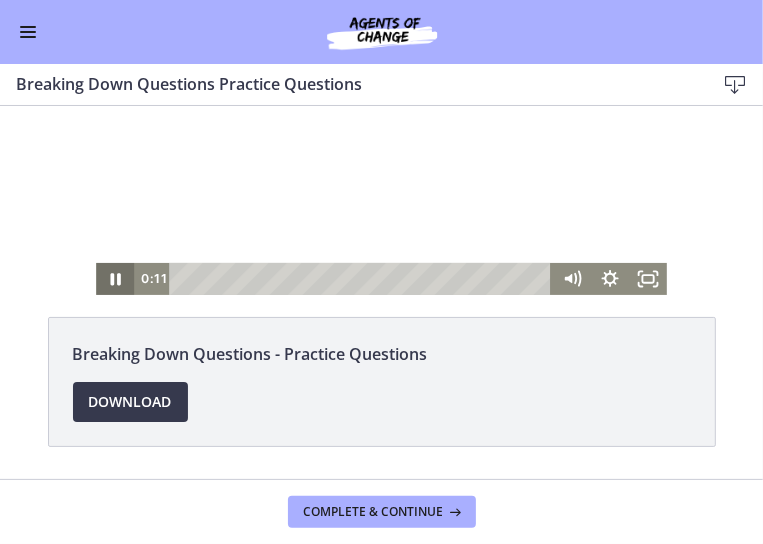 click 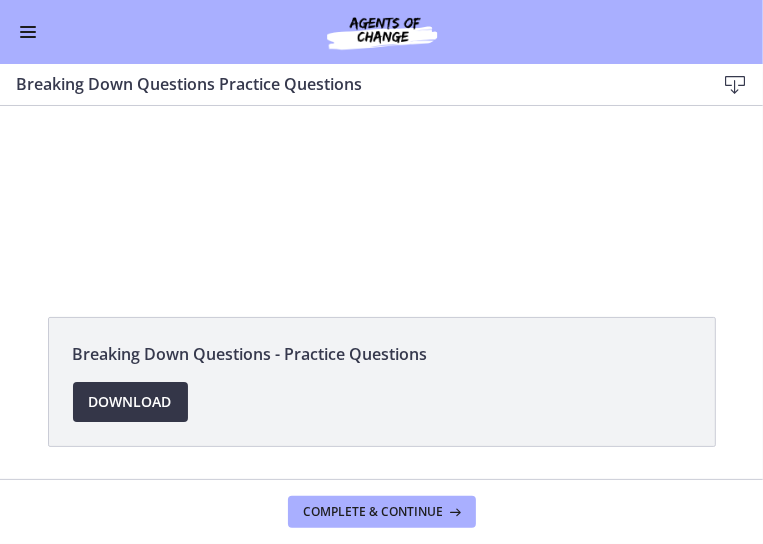 click on "Download
Opens in a new window" at bounding box center (130, 402) 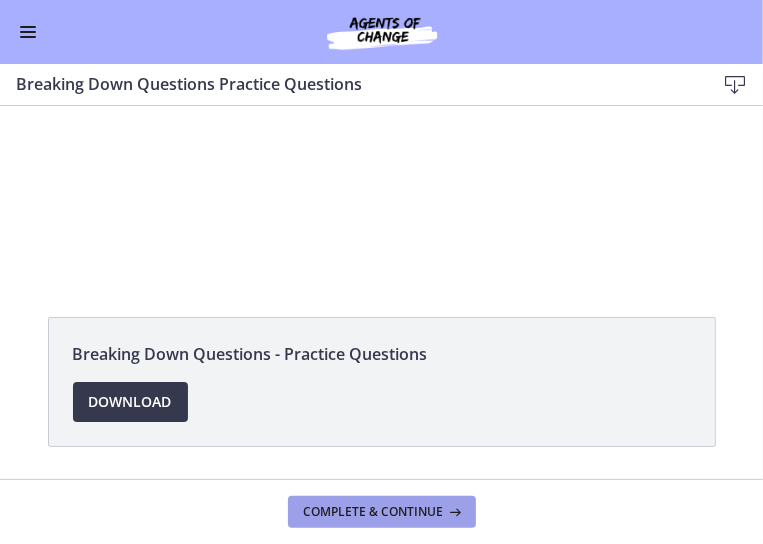 click on "Complete & continue" at bounding box center (374, 512) 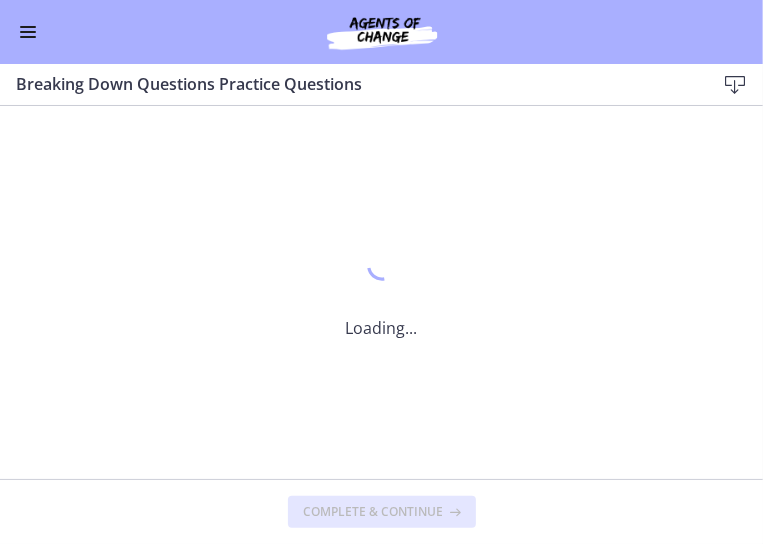 scroll, scrollTop: 0, scrollLeft: 0, axis: both 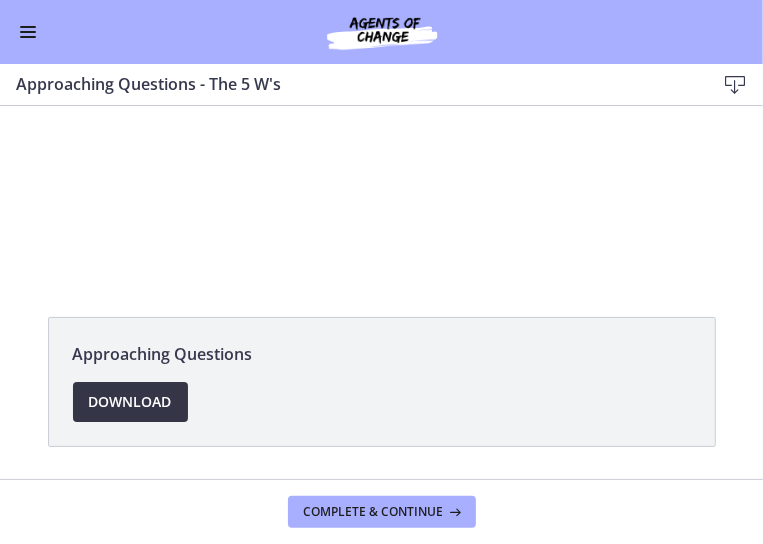 click on "Download
Opens in a new window" at bounding box center [130, 402] 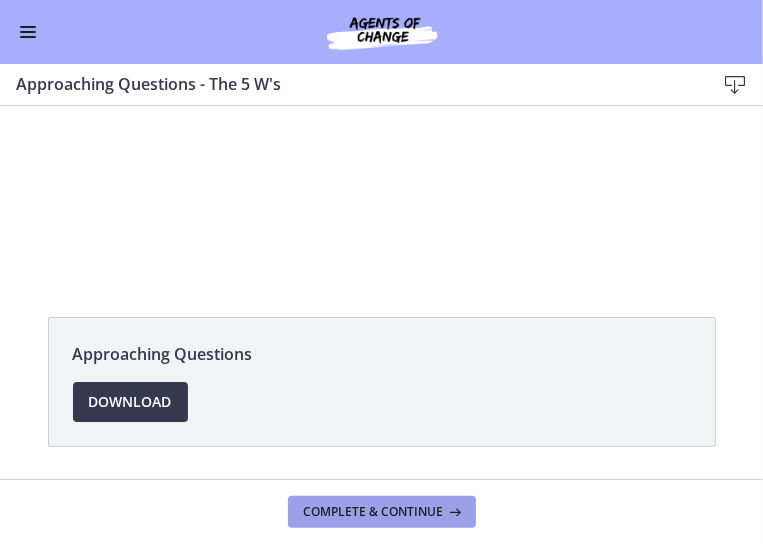 click on "Complete & continue" at bounding box center (374, 512) 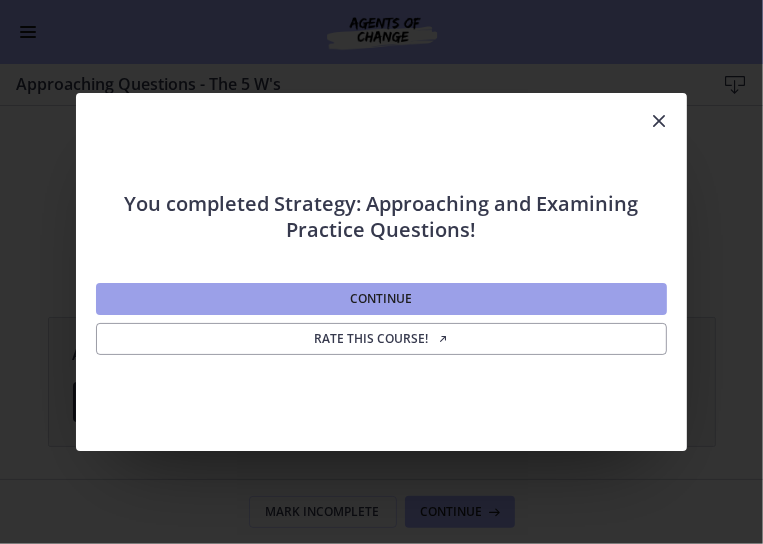 click on "Continue" at bounding box center [381, 299] 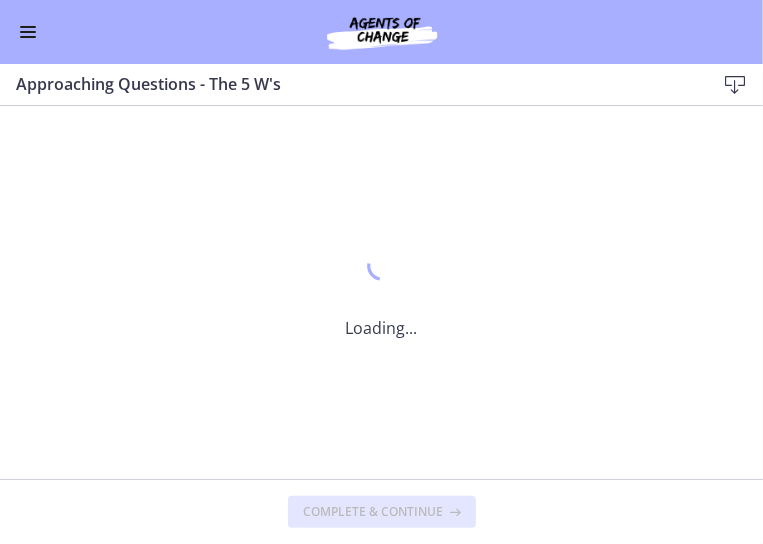 scroll, scrollTop: 0, scrollLeft: 0, axis: both 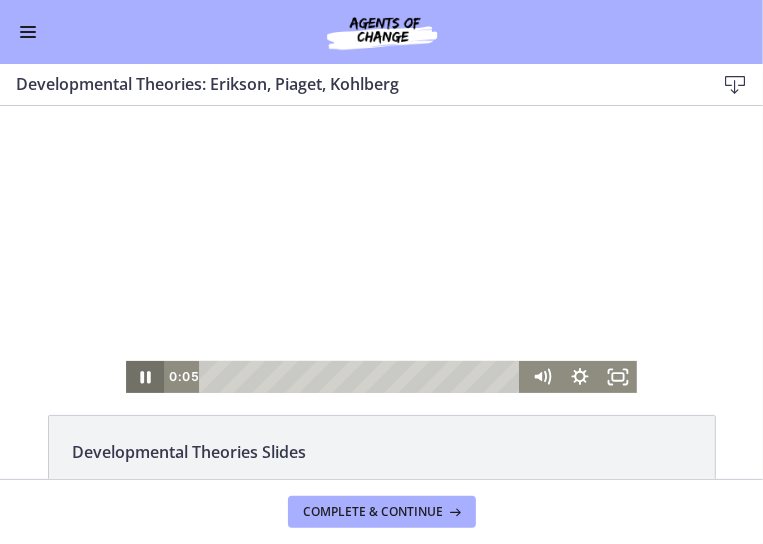 click 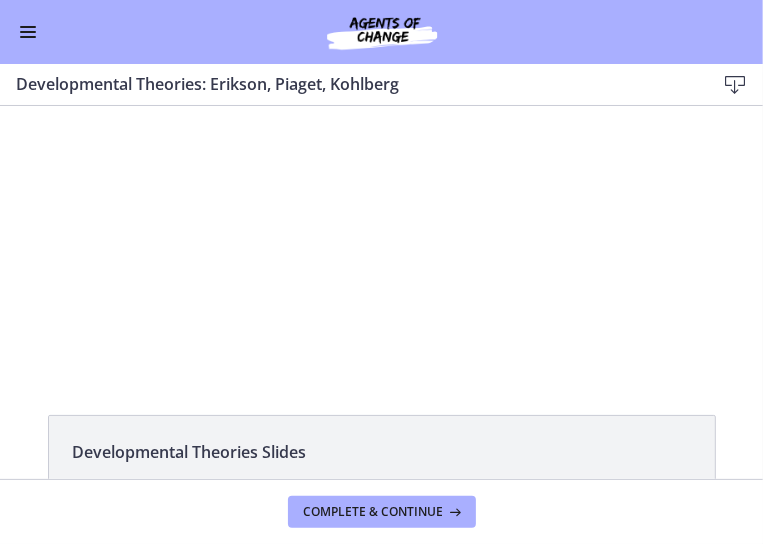 scroll, scrollTop: 159, scrollLeft: 0, axis: vertical 